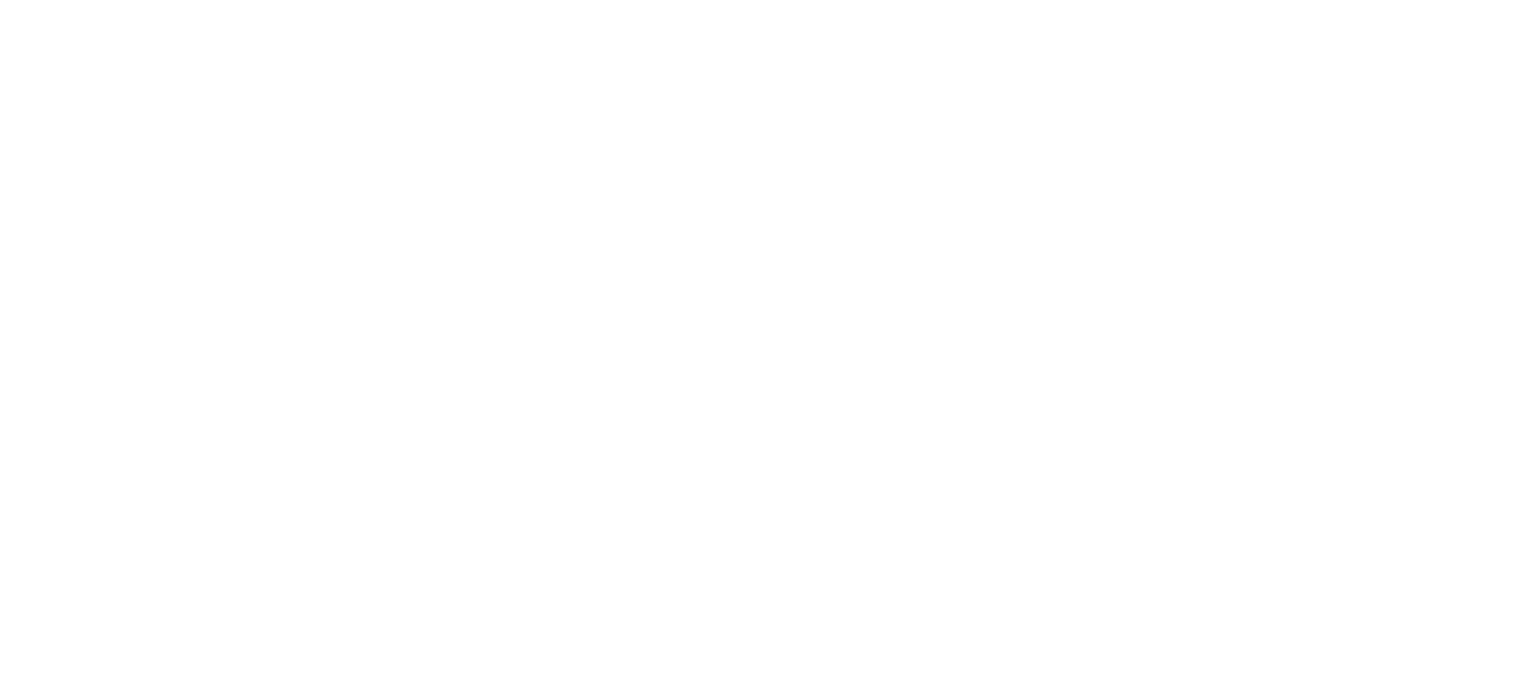 scroll, scrollTop: 0, scrollLeft: 0, axis: both 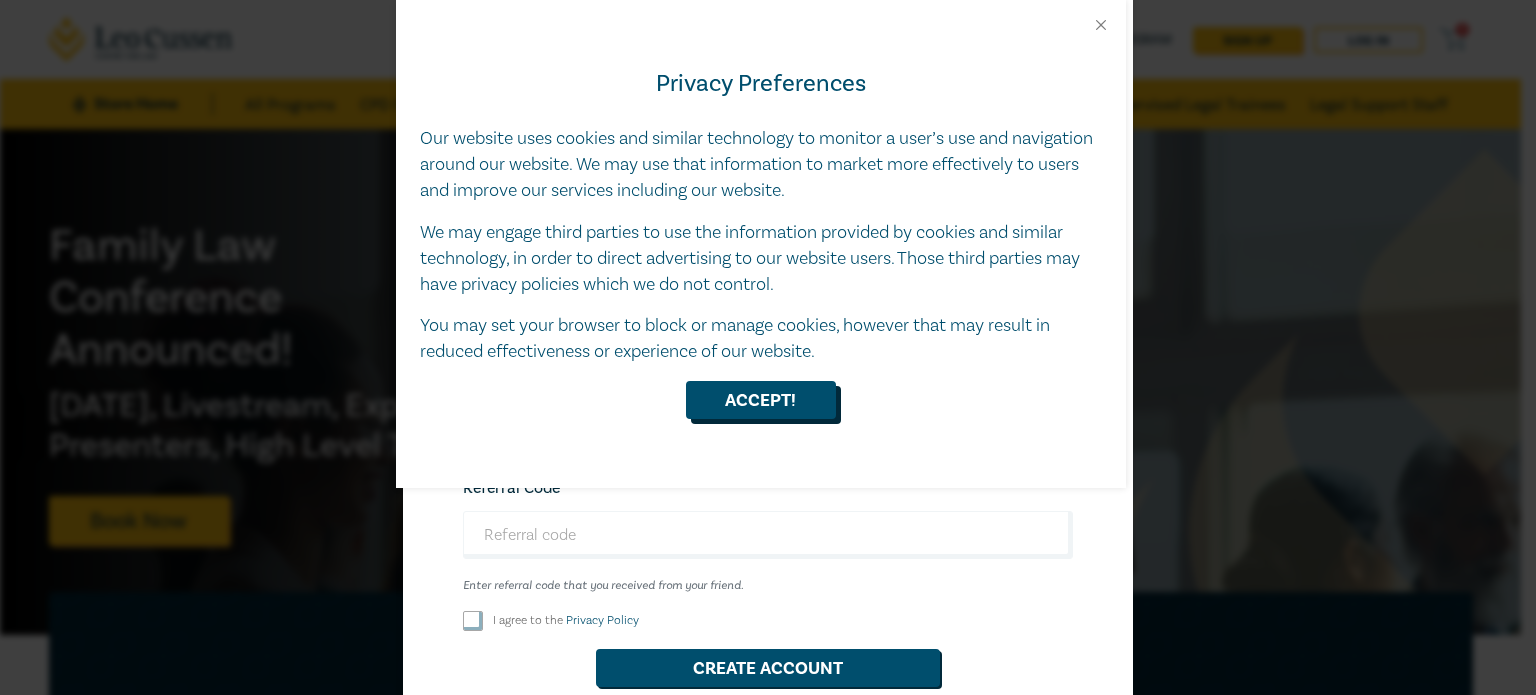 click on "Accept!" at bounding box center [761, 400] 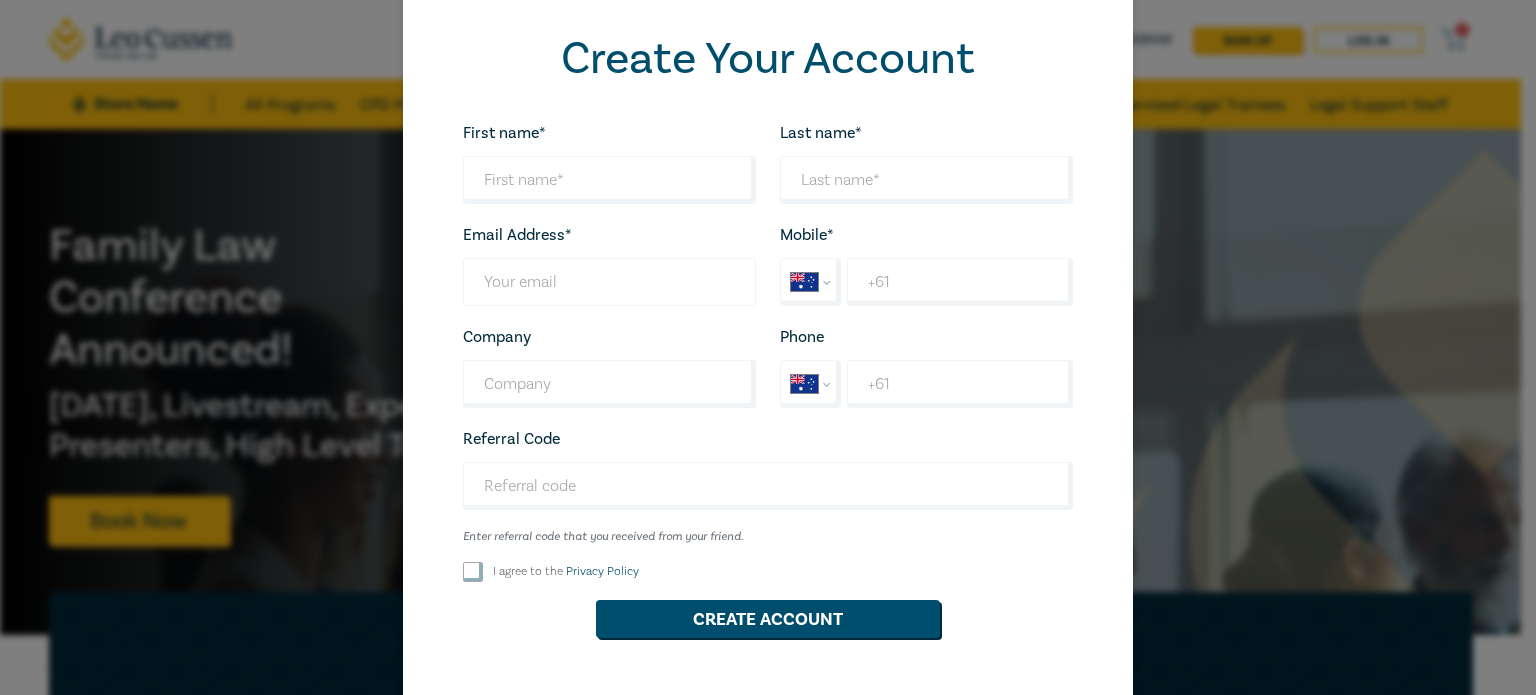 scroll, scrollTop: 0, scrollLeft: 0, axis: both 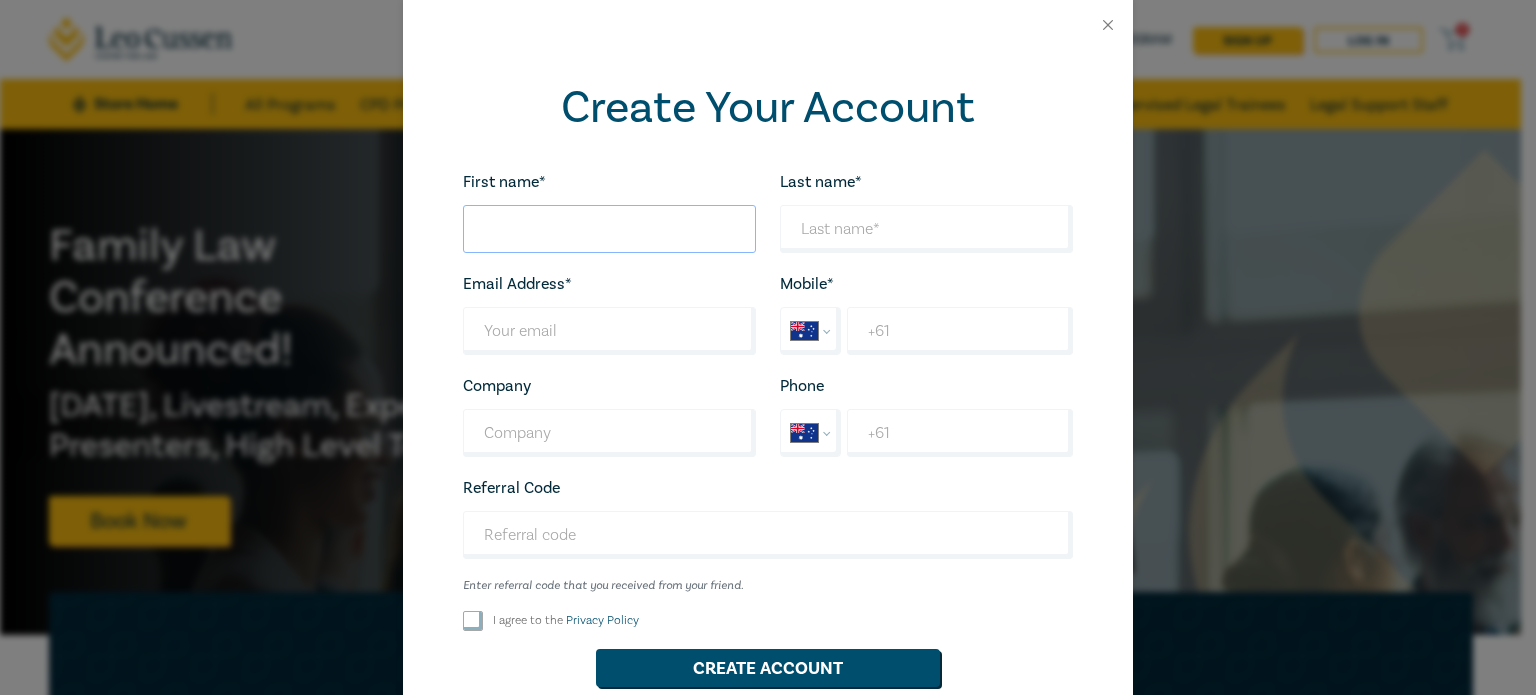 click on "First name*" at bounding box center (609, 229) 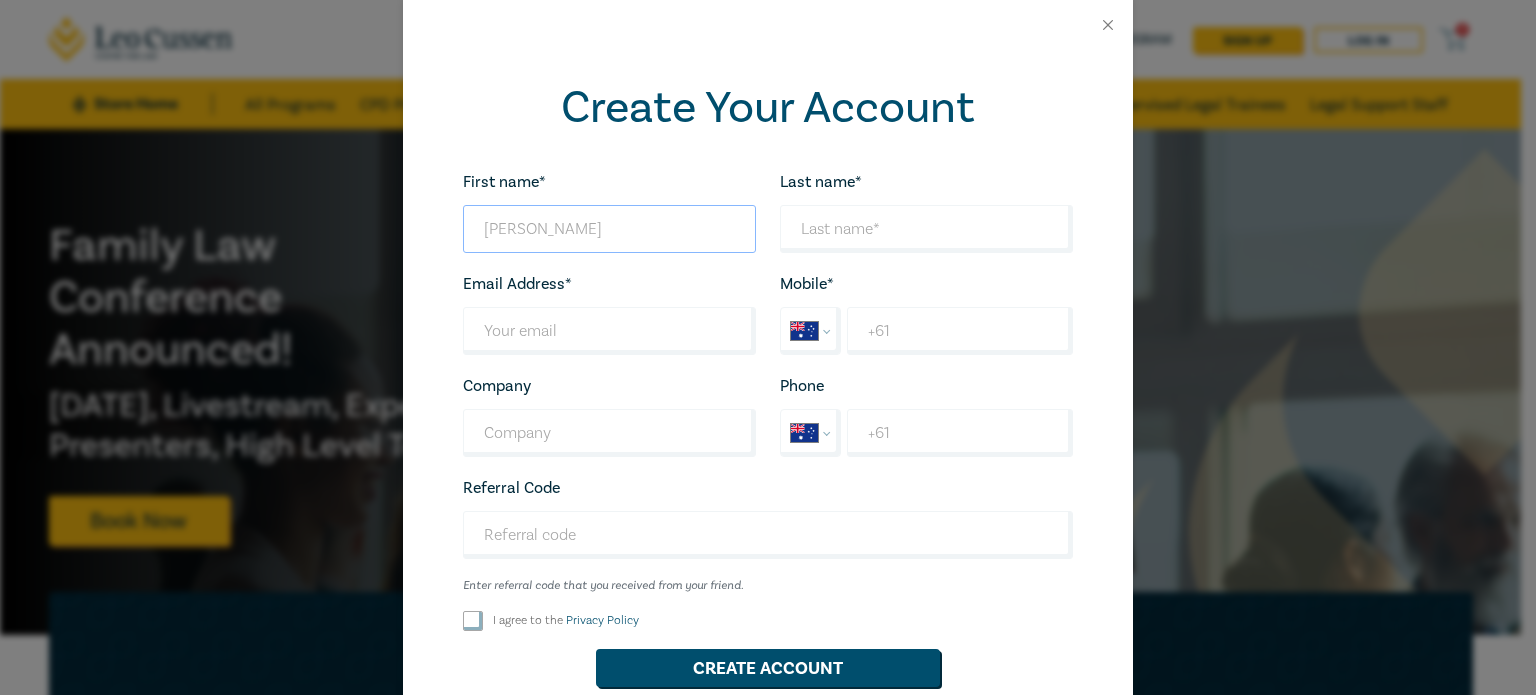 type on "[PERSON_NAME]" 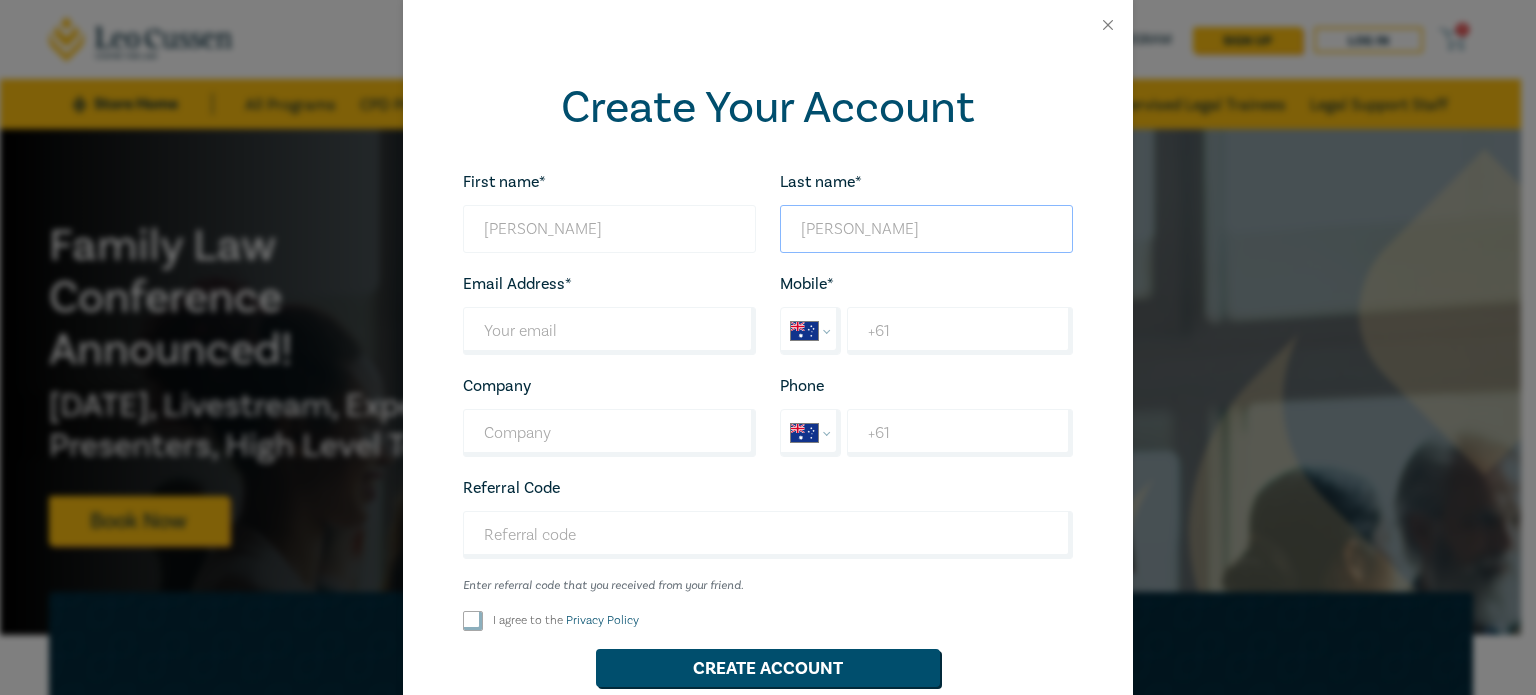 type on "[PERSON_NAME]" 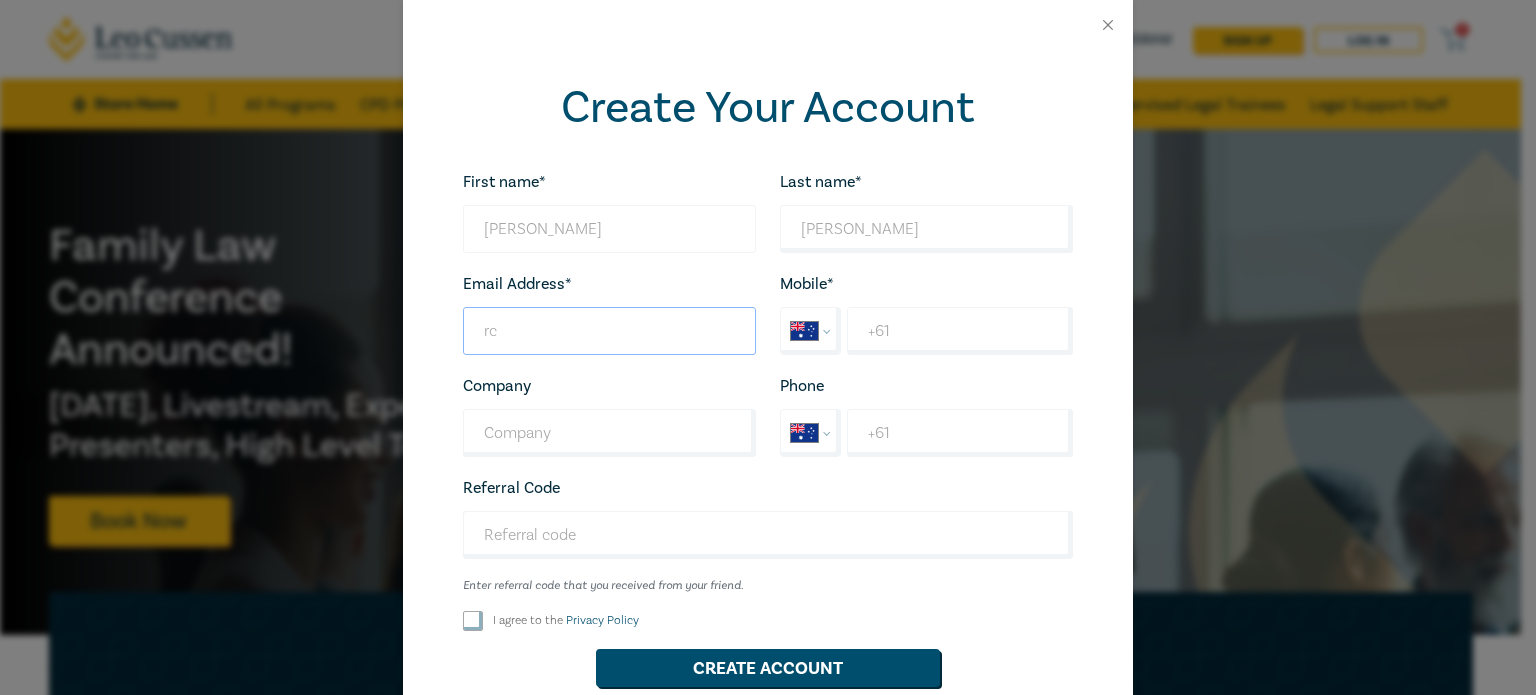 type on "r" 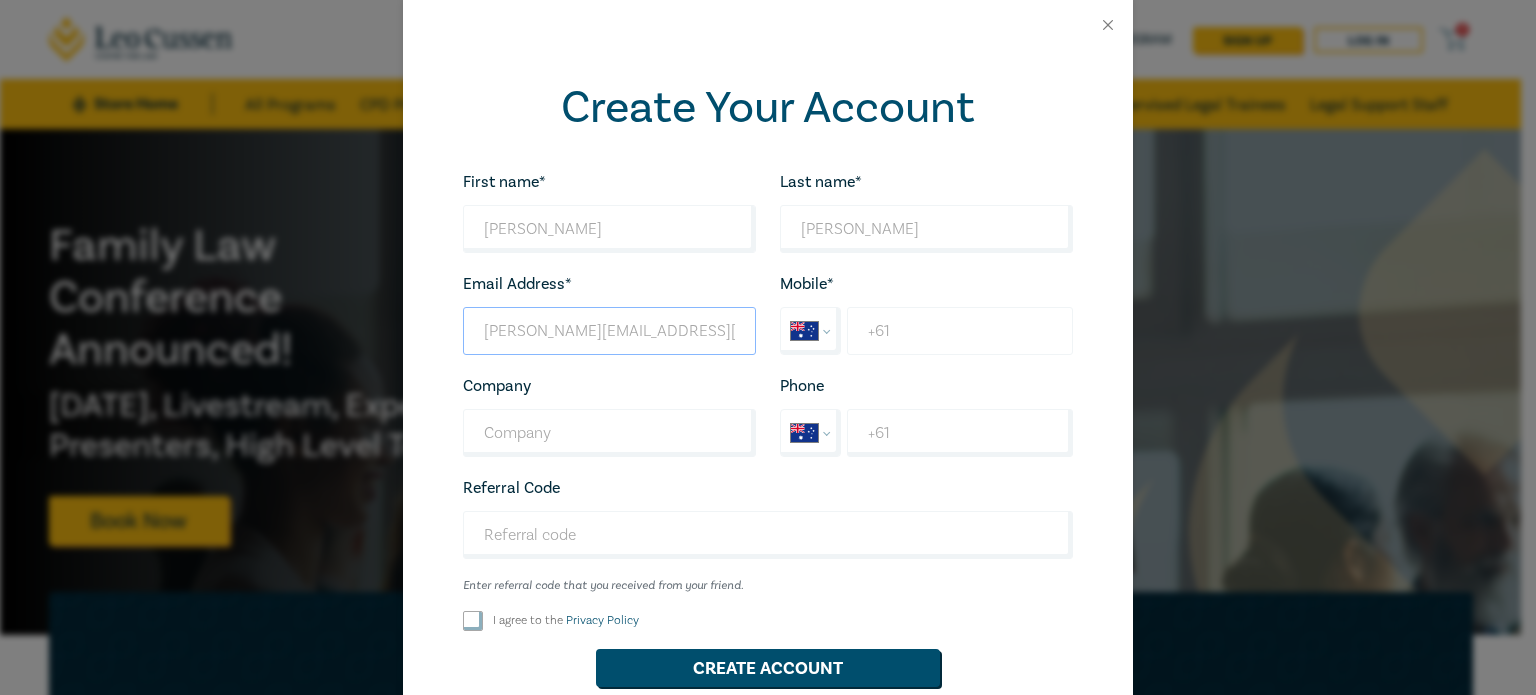 type on "[PERSON_NAME][EMAIL_ADDRESS][DOMAIN_NAME]" 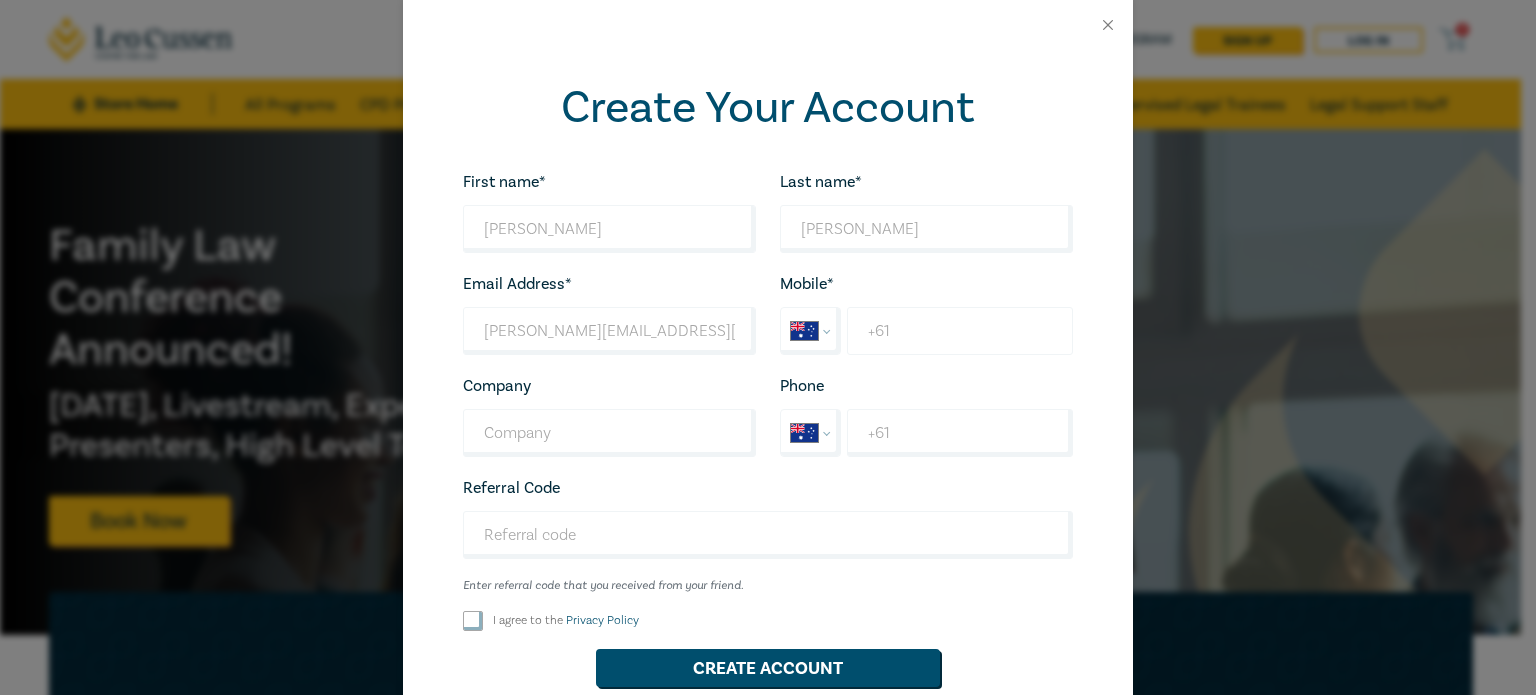 click on "+61" at bounding box center [960, 331] 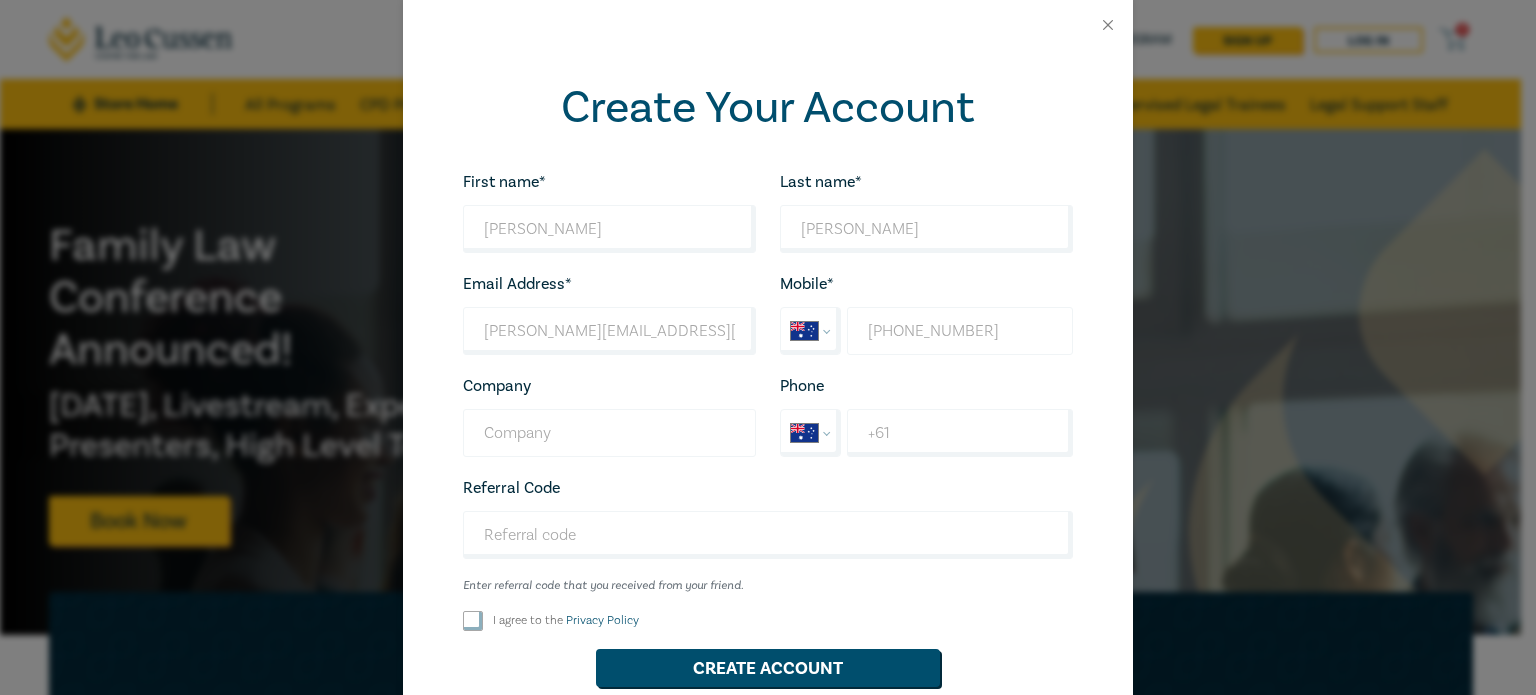 type on "[PHONE_NUMBER]" 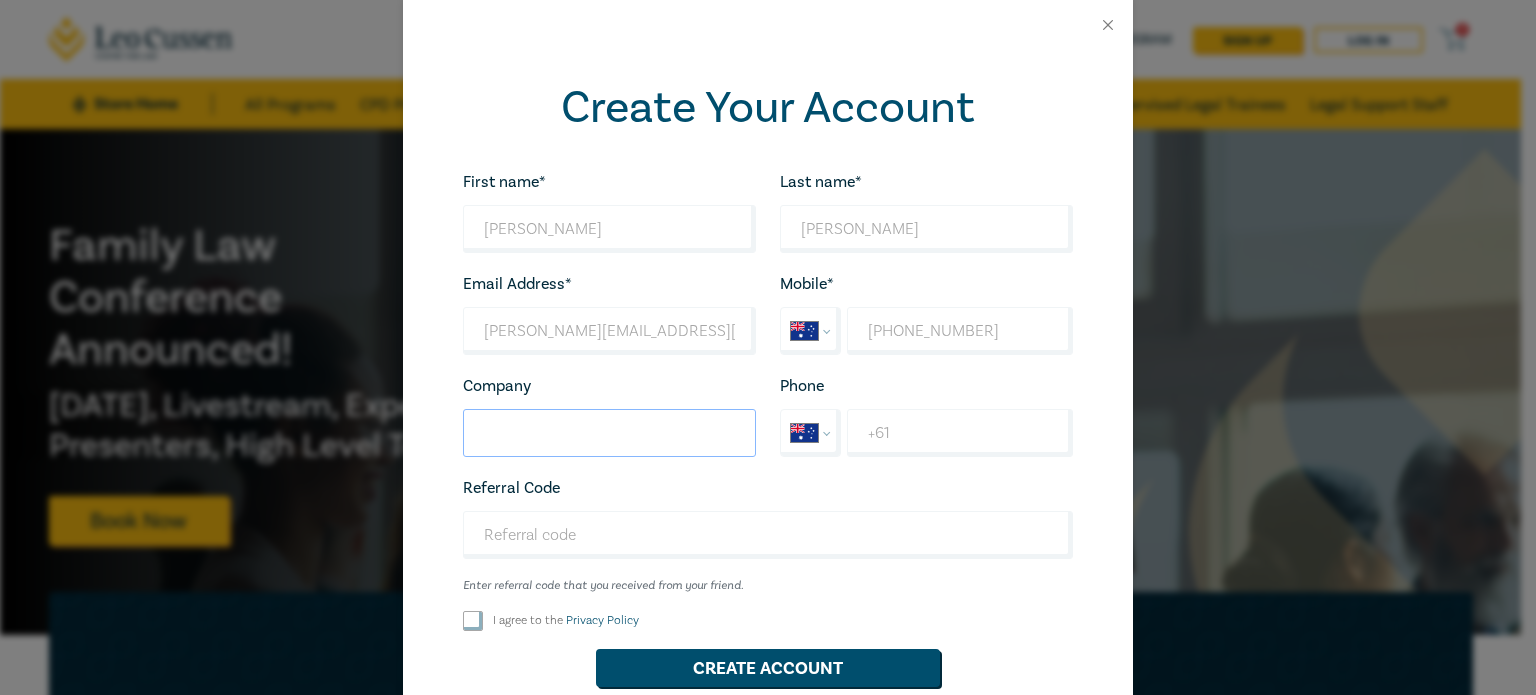 click on "Company" at bounding box center [609, 433] 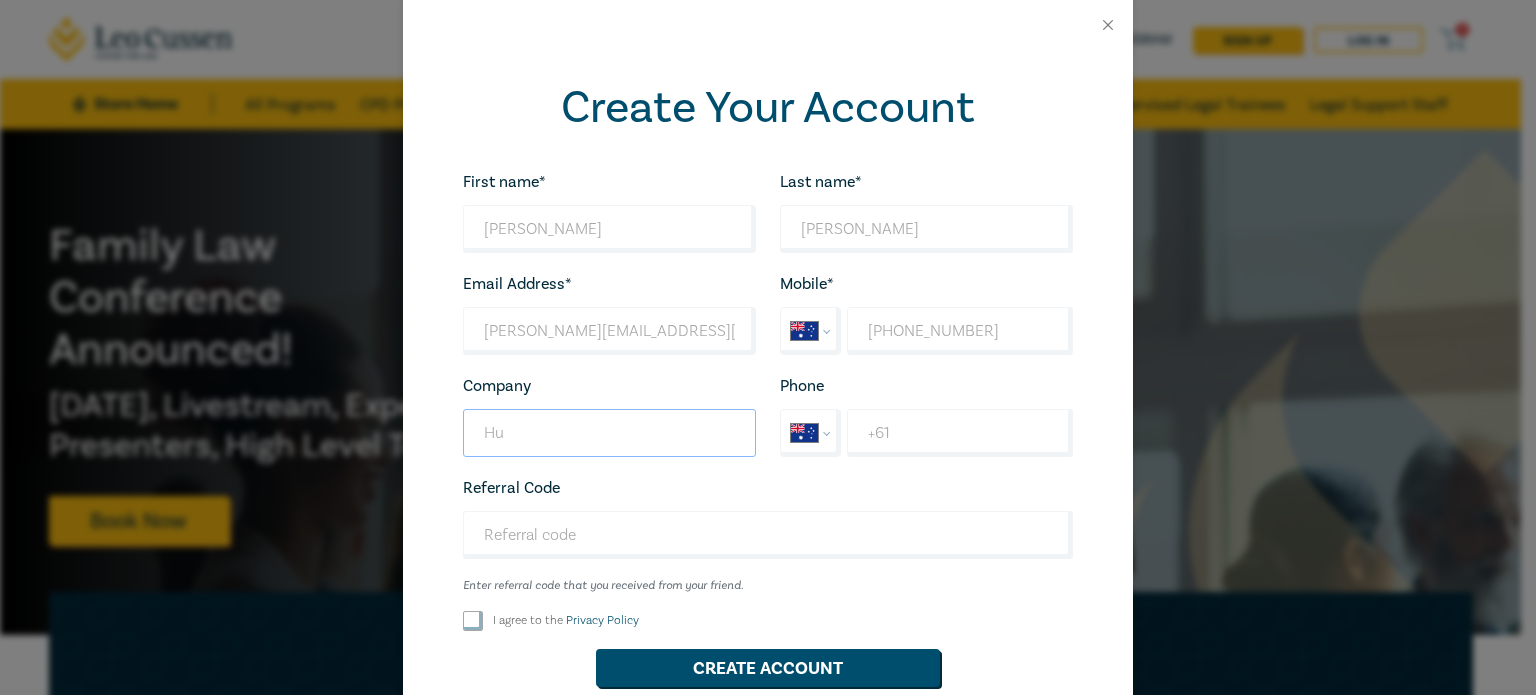 type on "H" 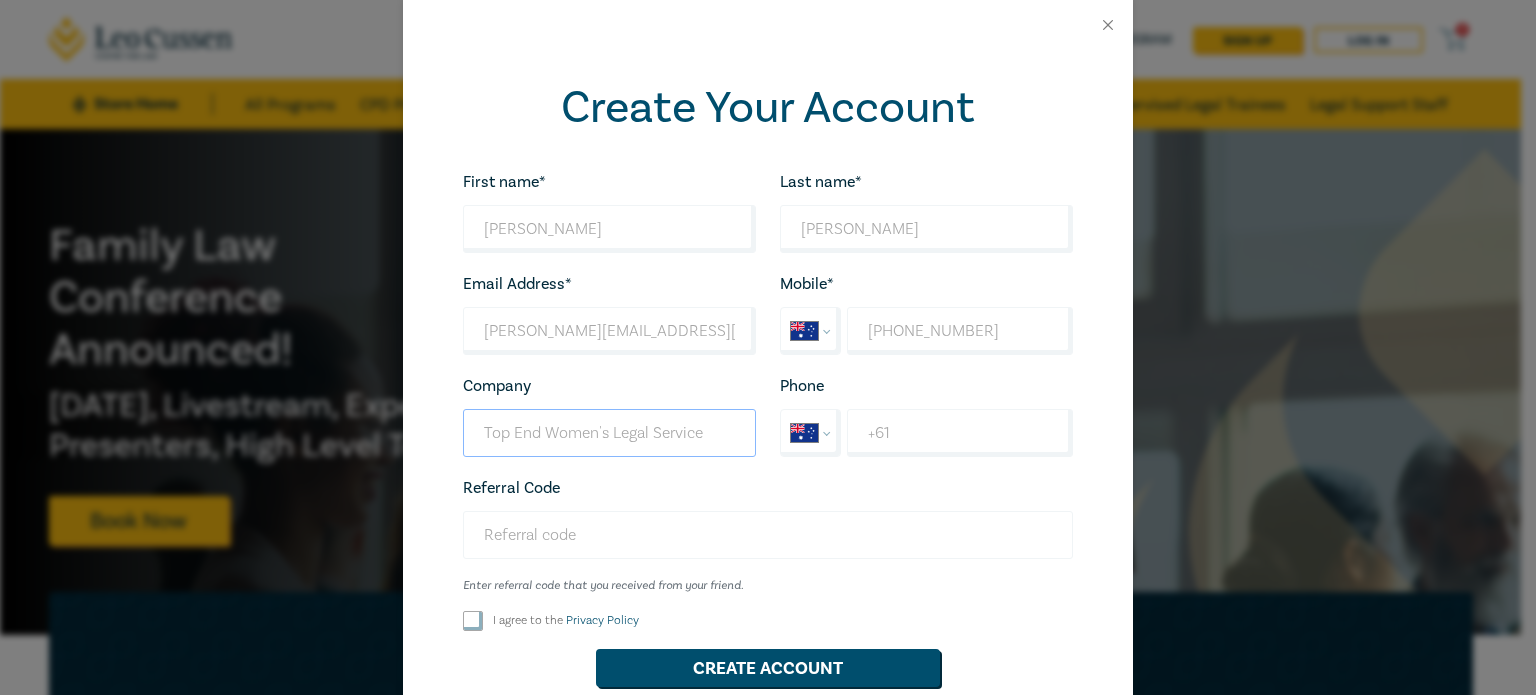 type on "Top End Women's Legal Service" 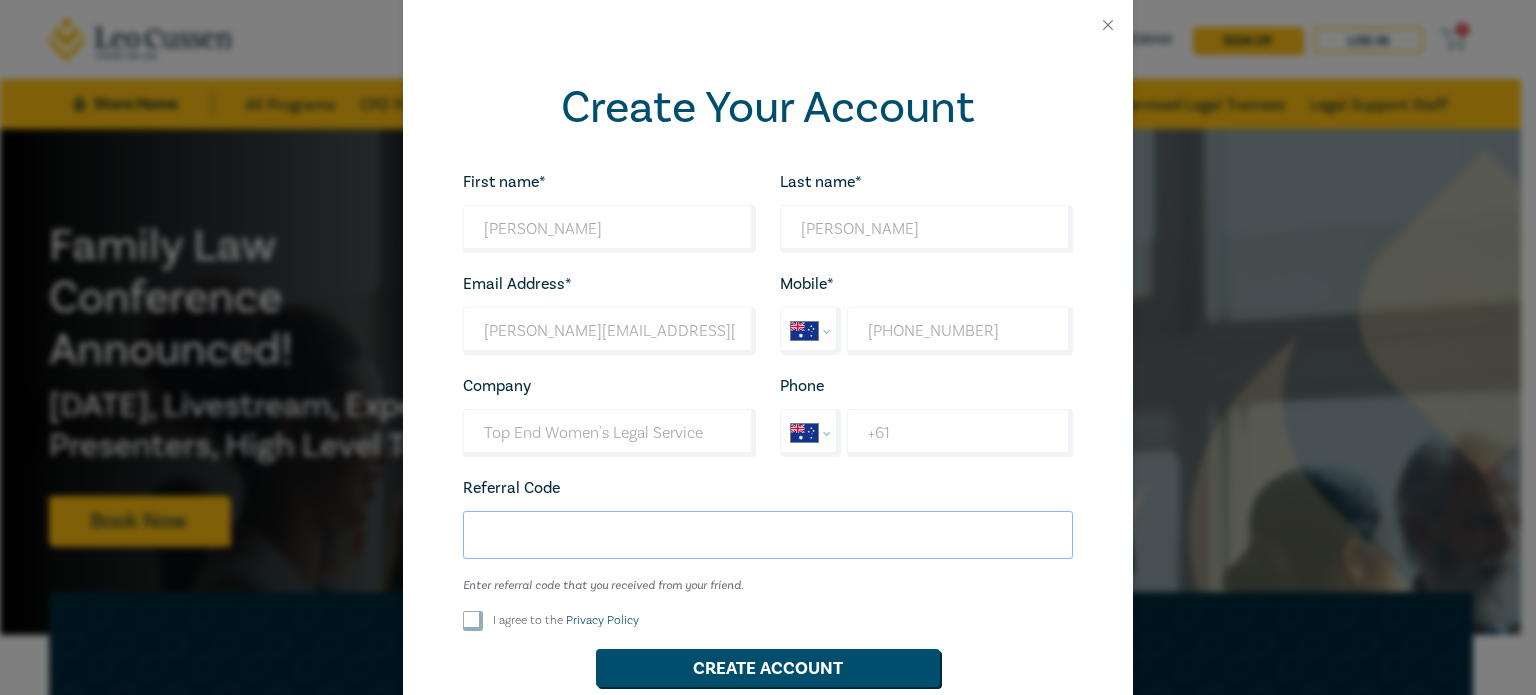click on "Referral Code" at bounding box center (768, 535) 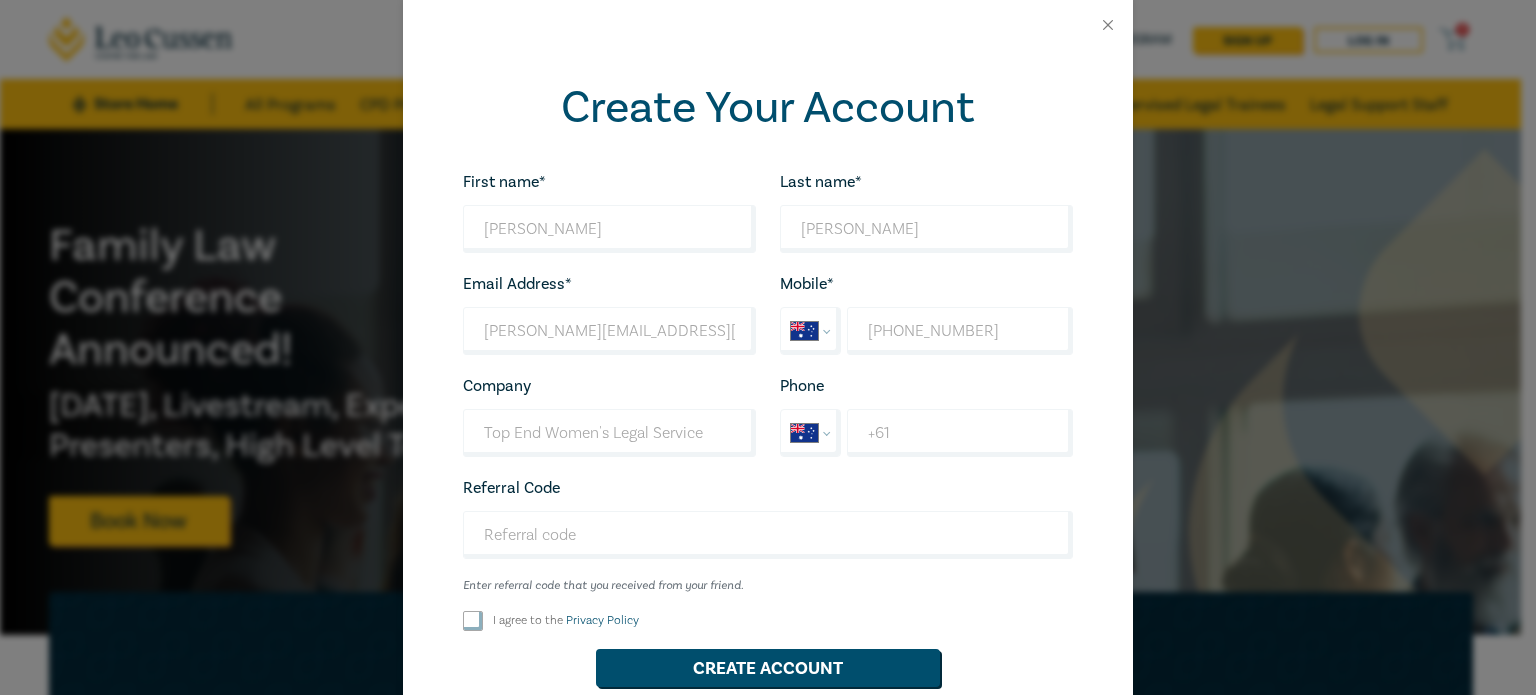 click on "I agree to the   Privacy Policy" at bounding box center (473, 621) 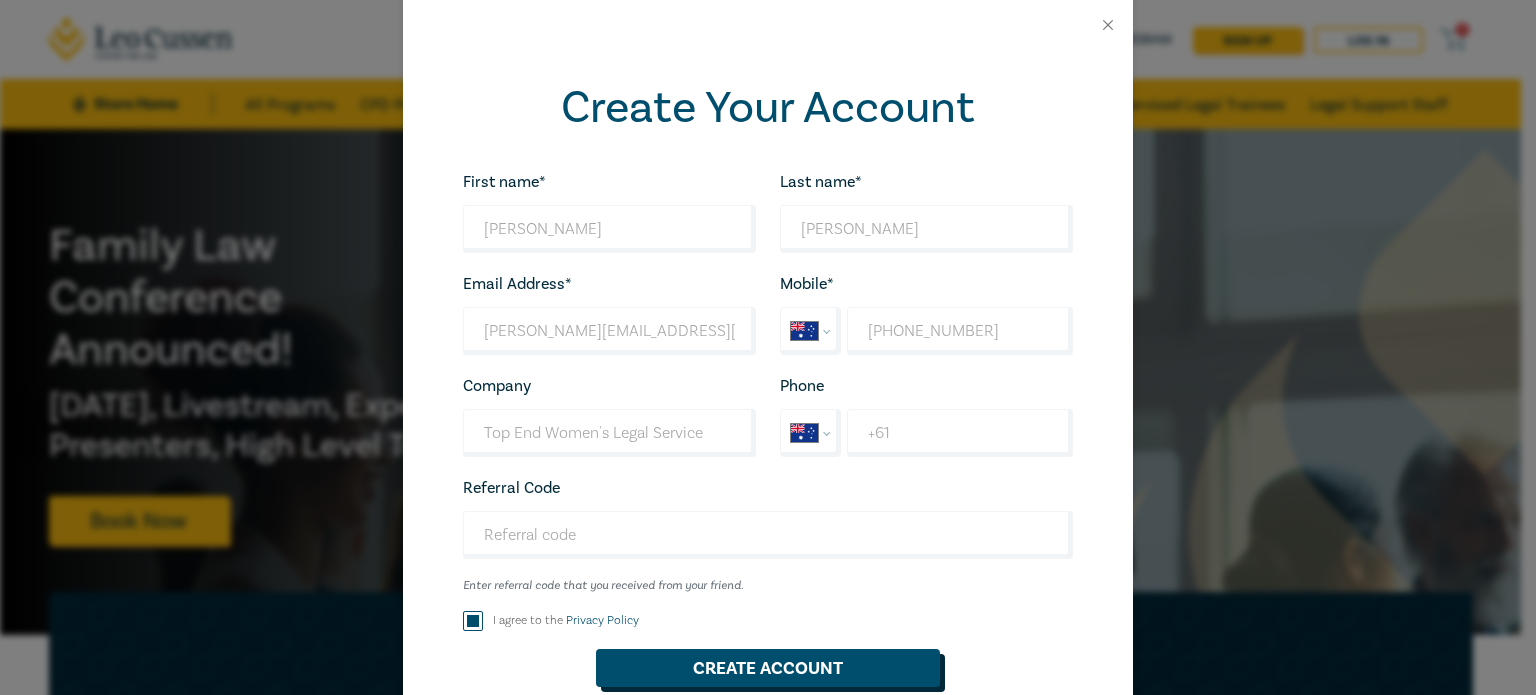 click on "Create Account" at bounding box center [768, 668] 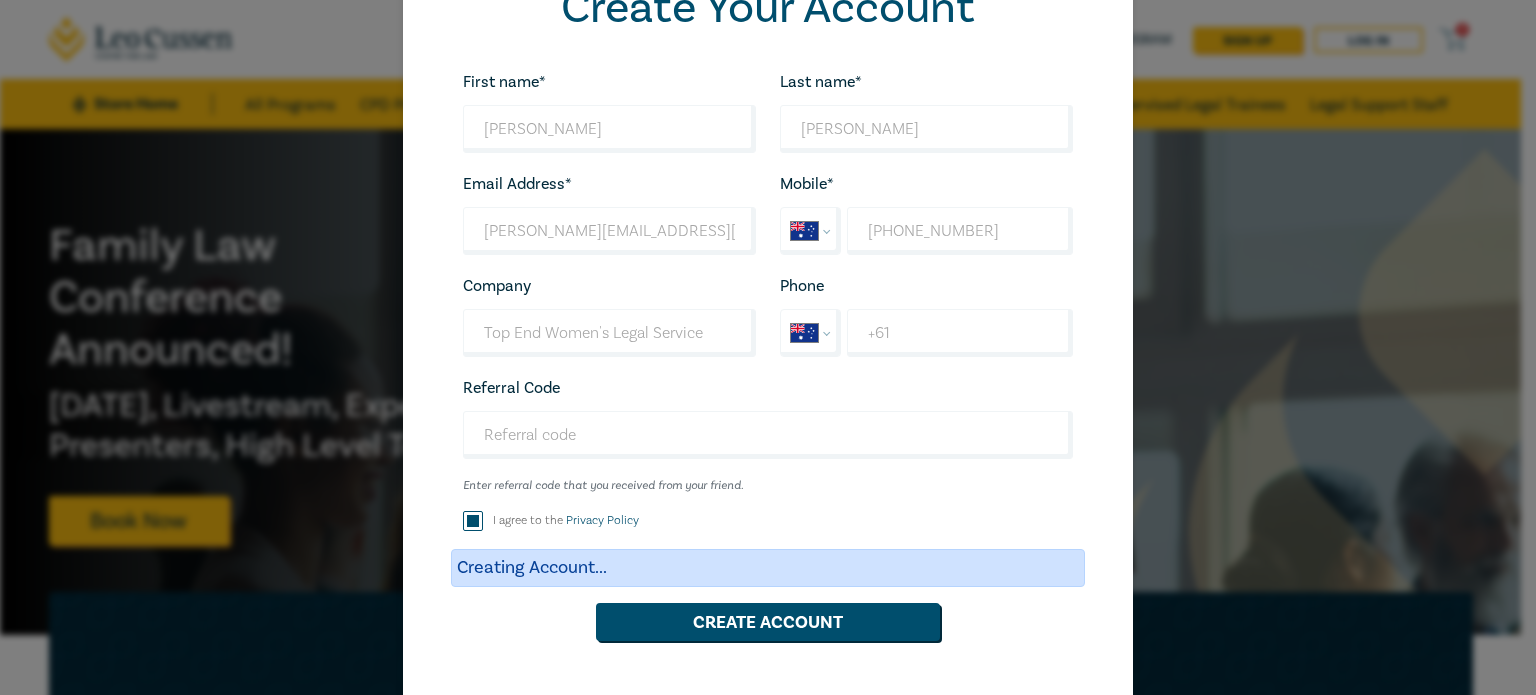 scroll, scrollTop: 0, scrollLeft: 0, axis: both 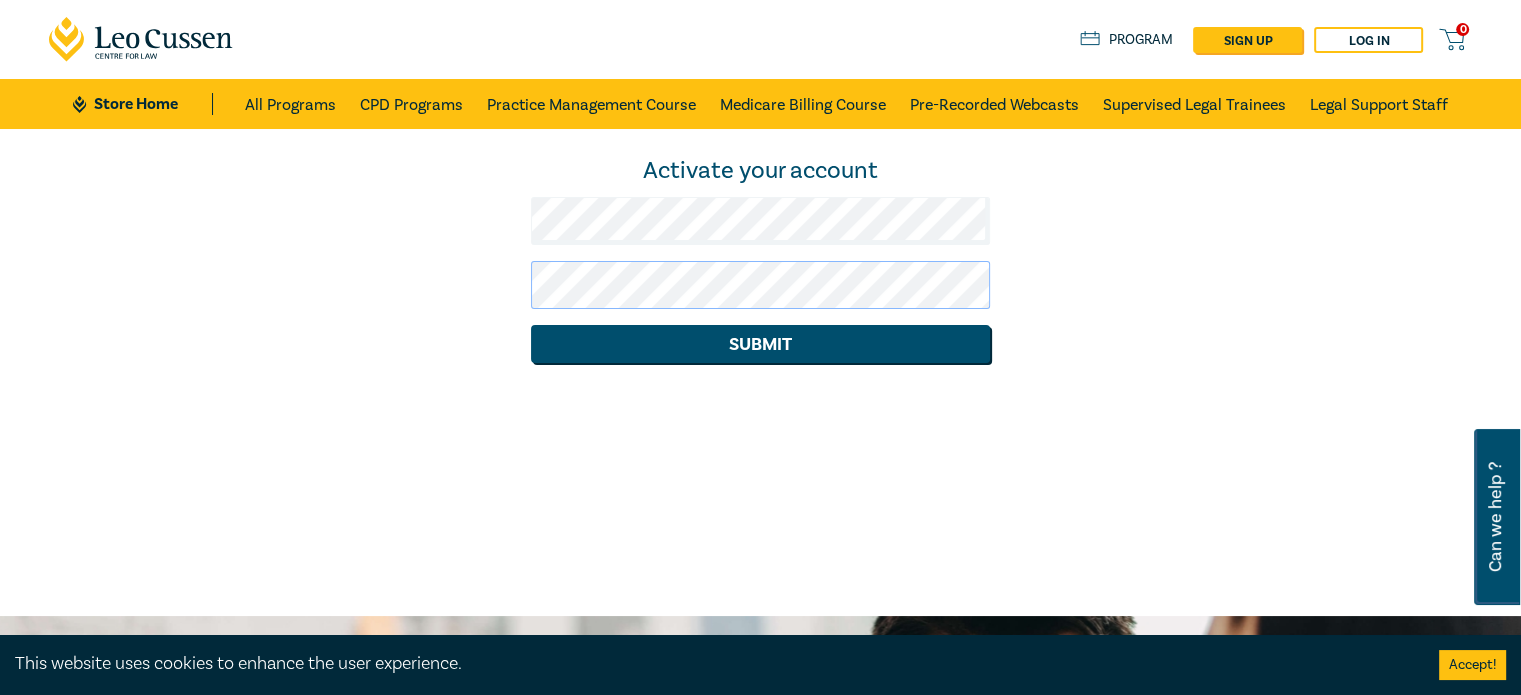 click on "Submit" 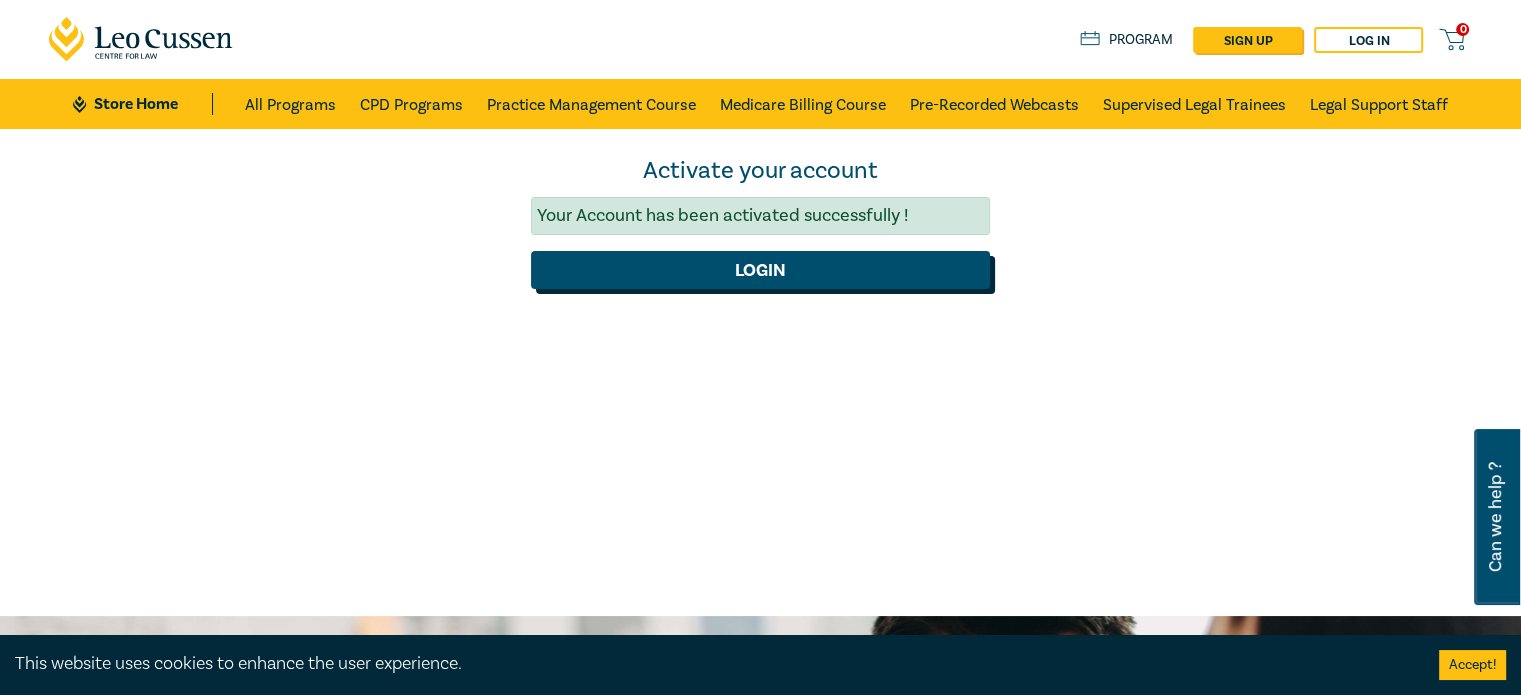 click on "Login" 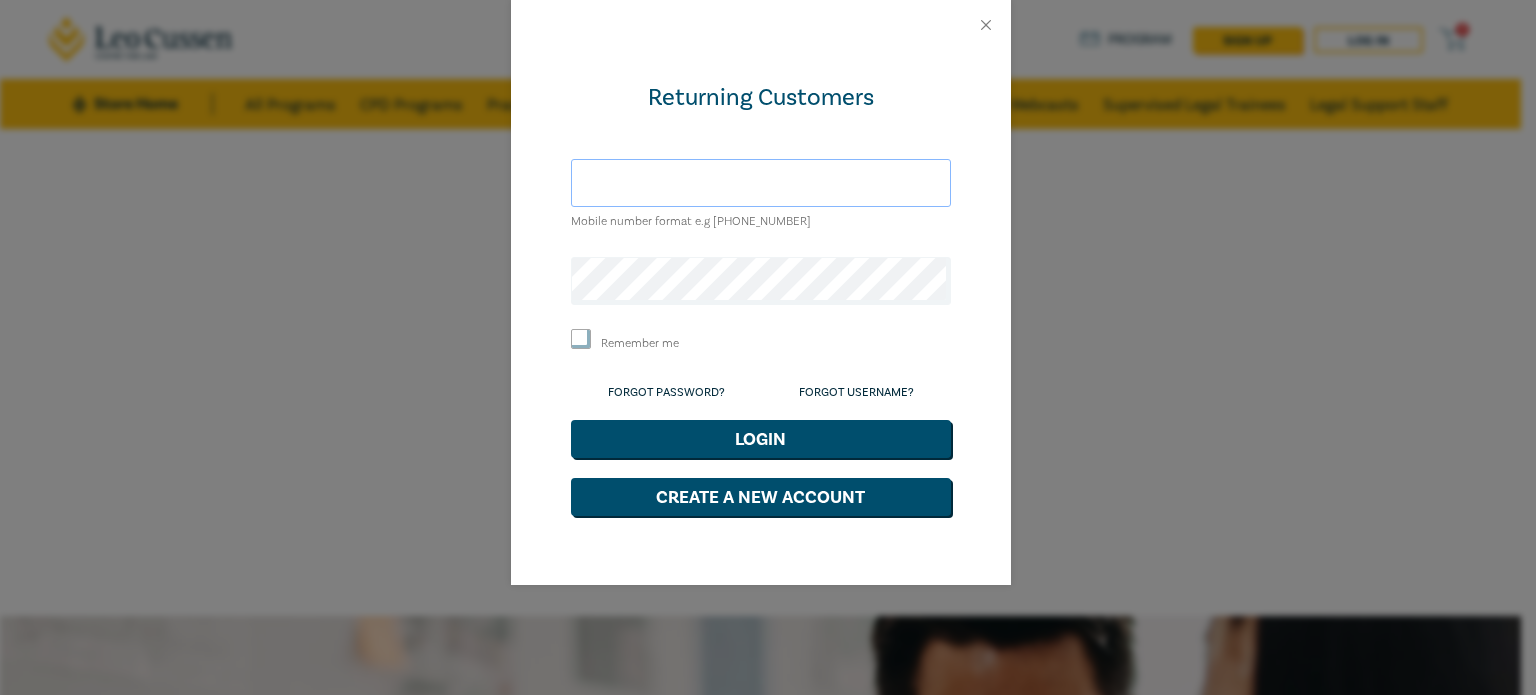 click at bounding box center (761, 183) 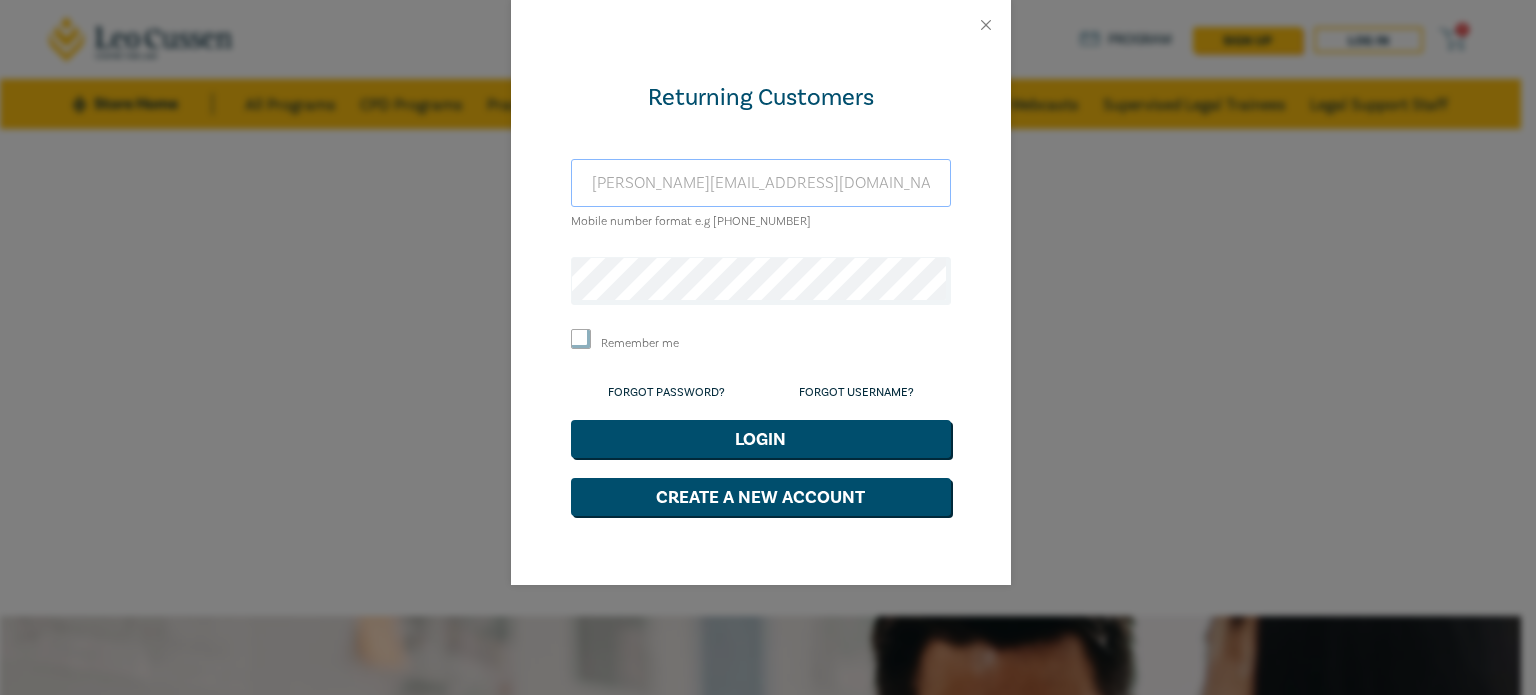 type on "[PERSON_NAME][EMAIL_ADDRESS][DOMAIN_NAME]" 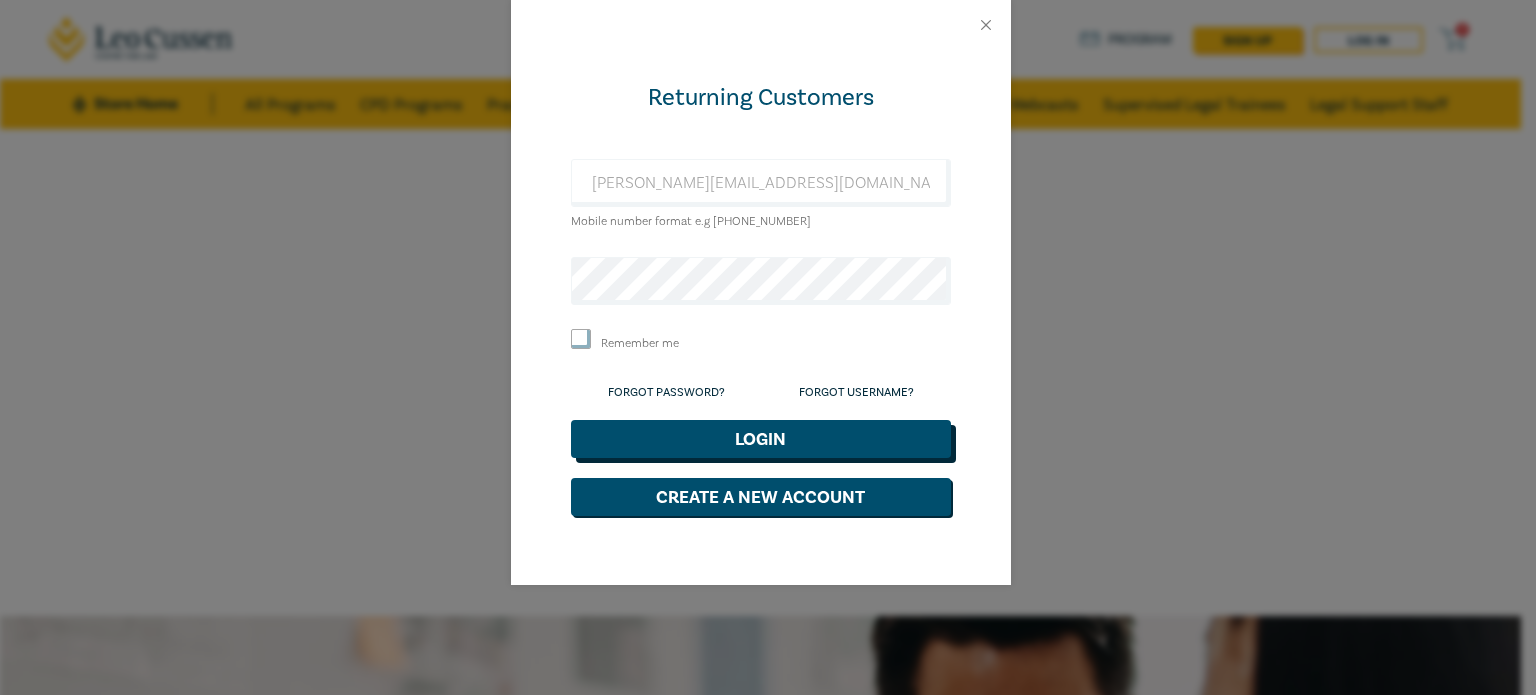 click on "Login" at bounding box center [761, 439] 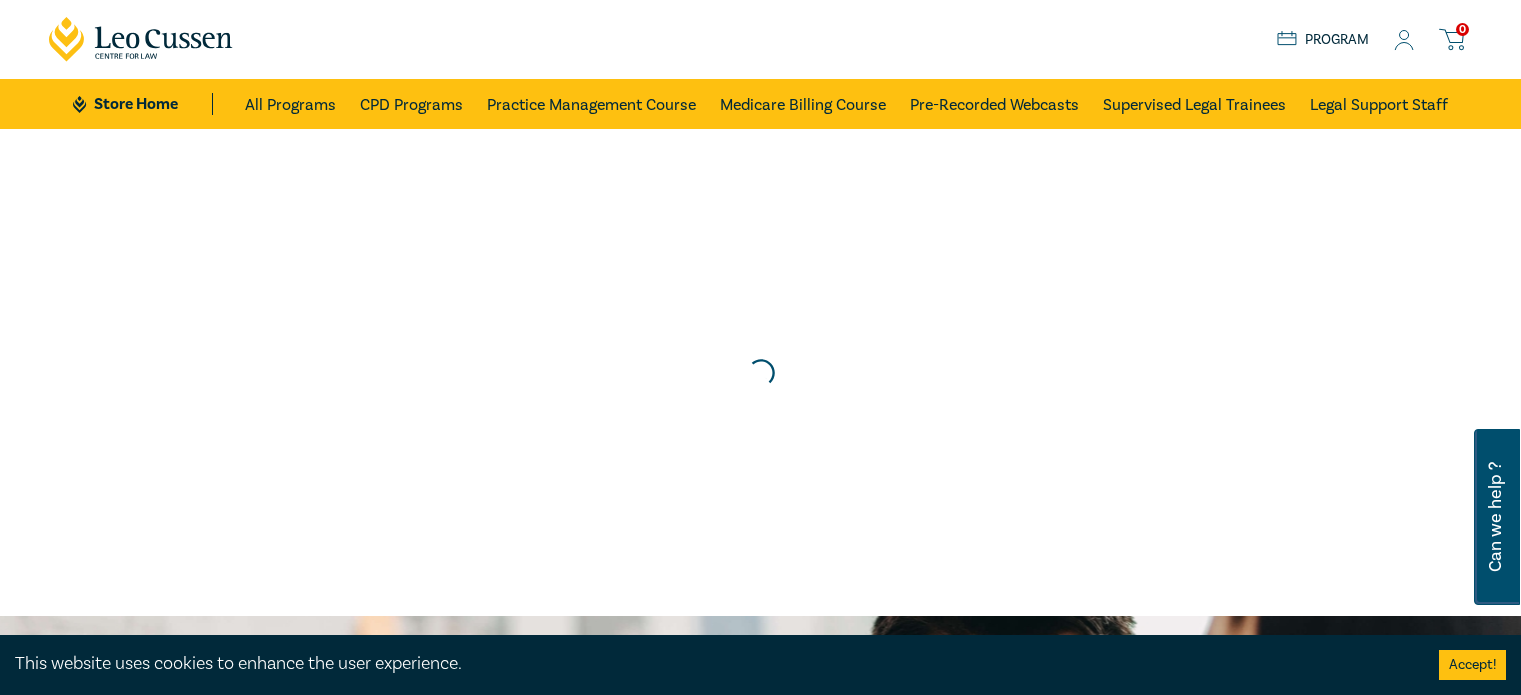scroll, scrollTop: 0, scrollLeft: 0, axis: both 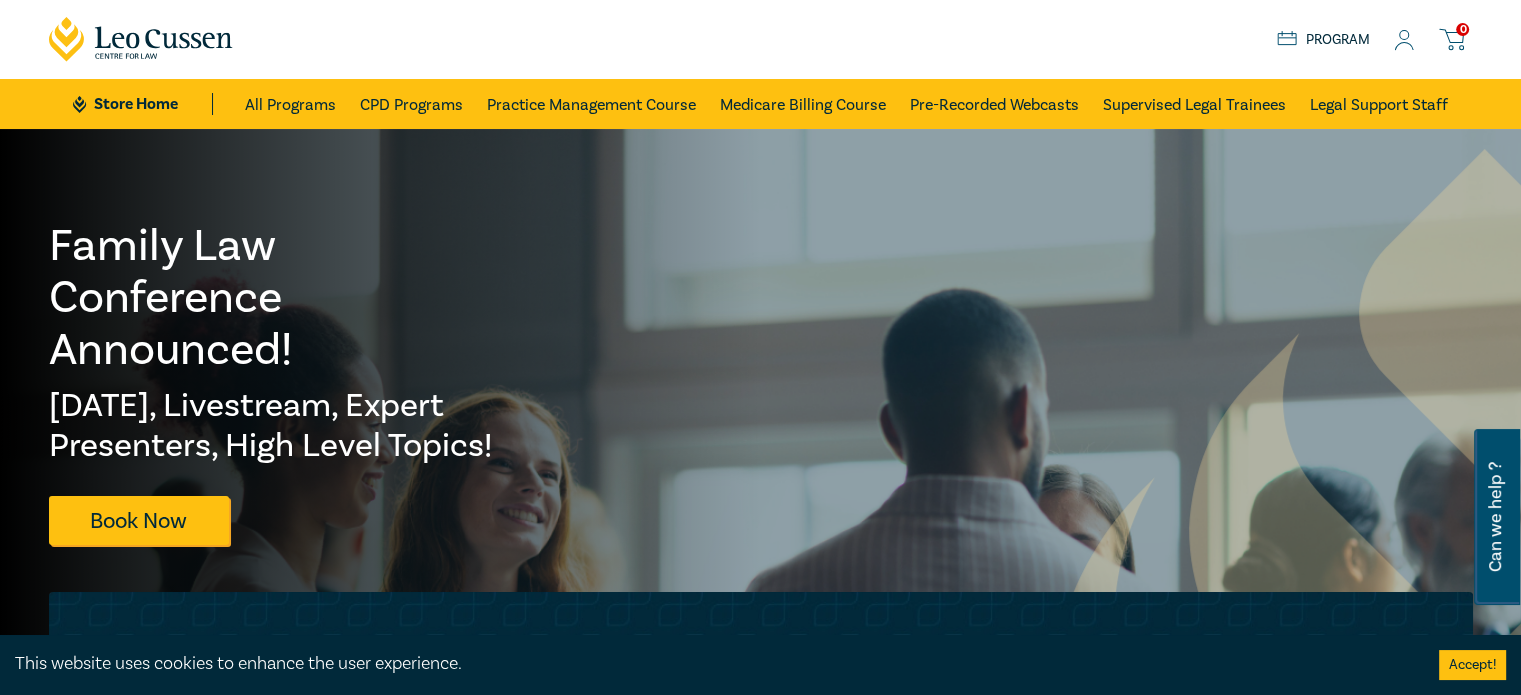 click 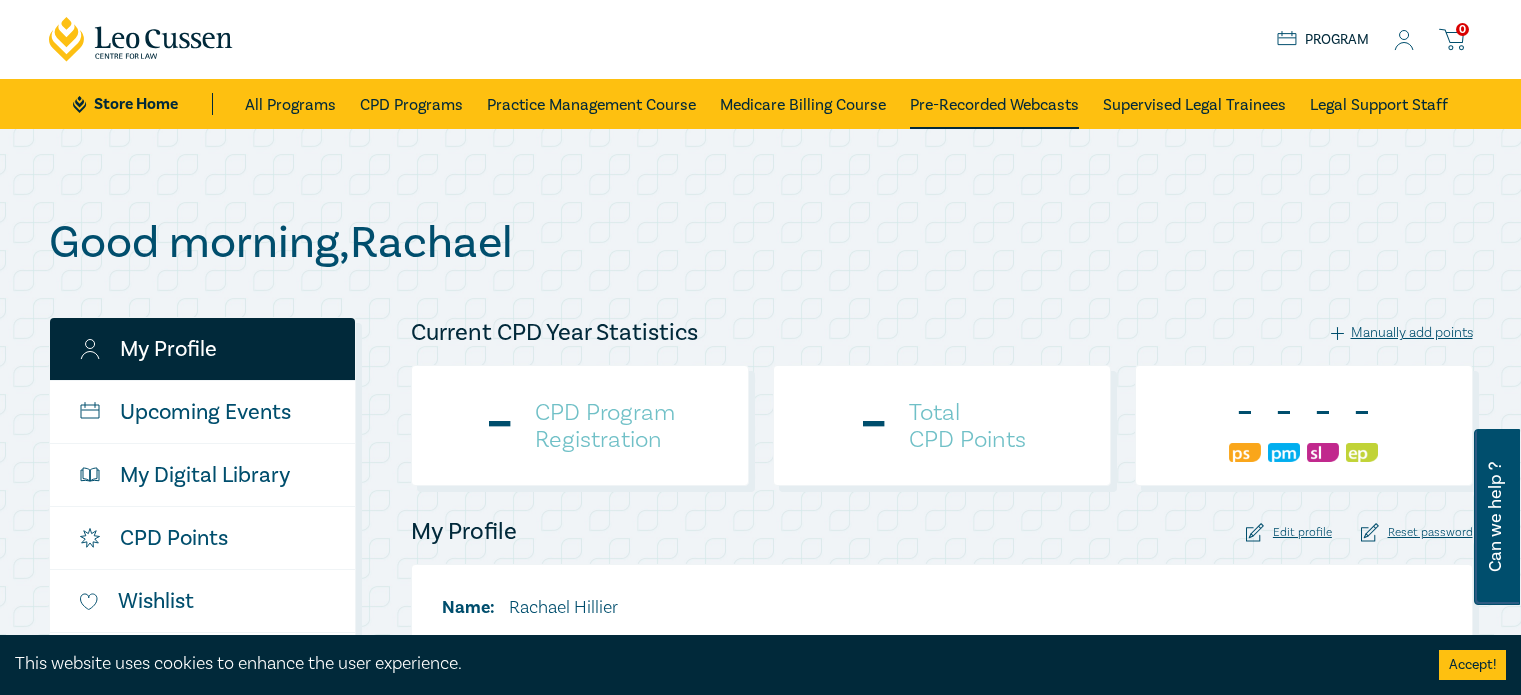scroll, scrollTop: 0, scrollLeft: 0, axis: both 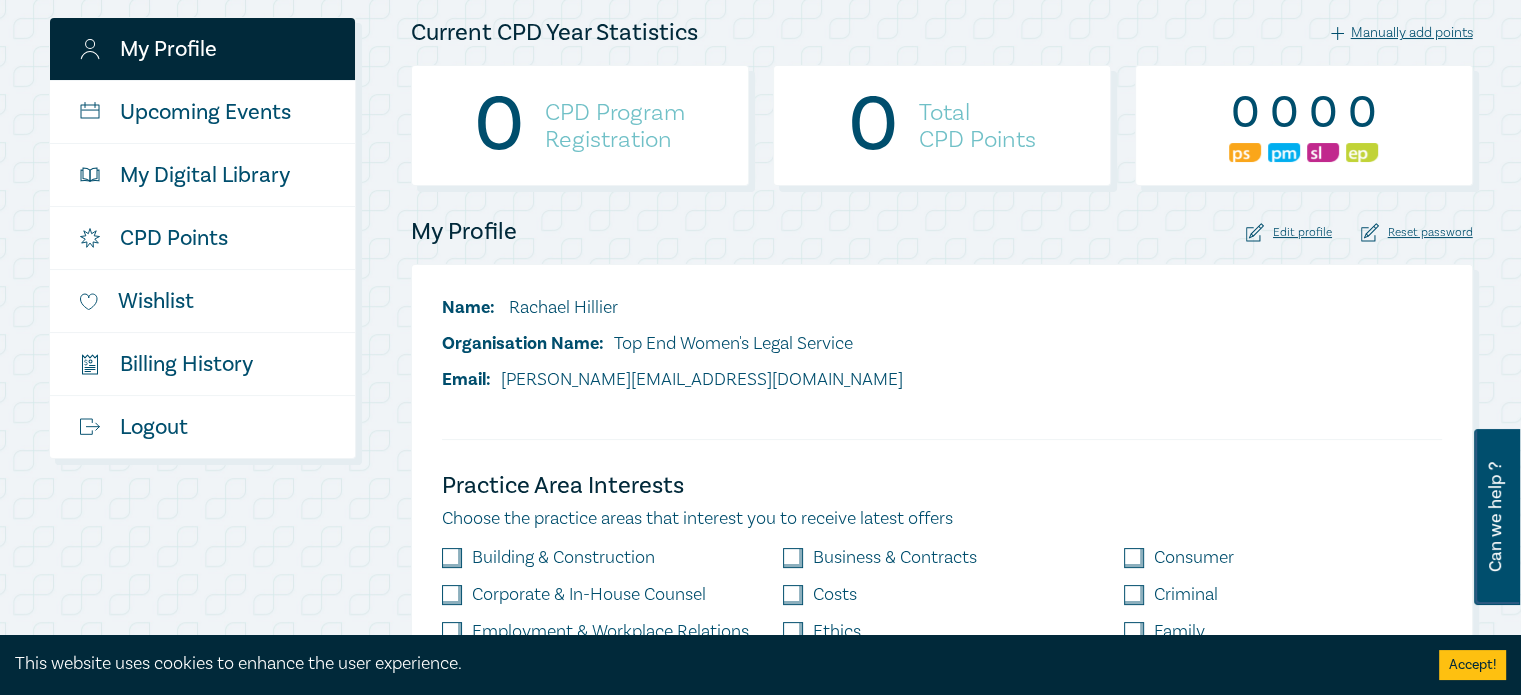 click on "Name:   [PERSON_NAME]" at bounding box center [672, 308] 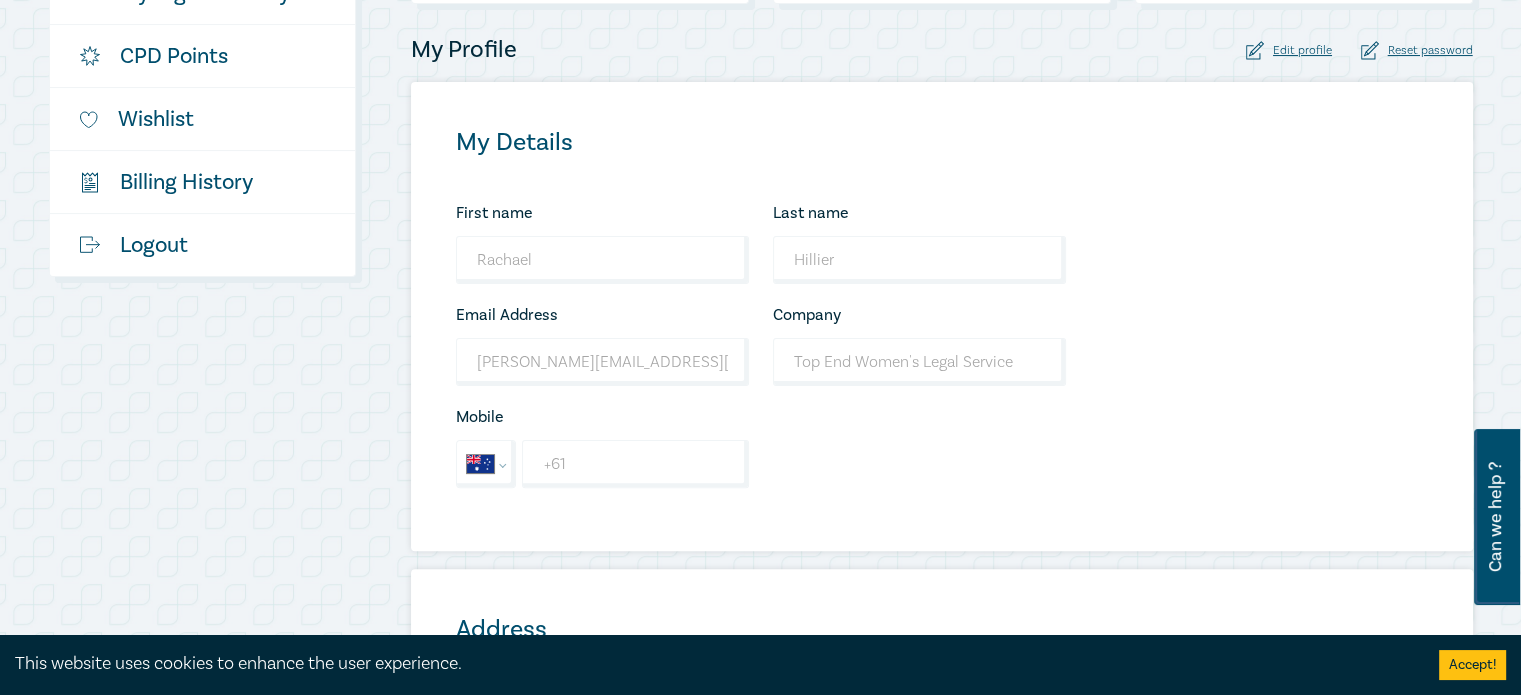 scroll, scrollTop: 600, scrollLeft: 0, axis: vertical 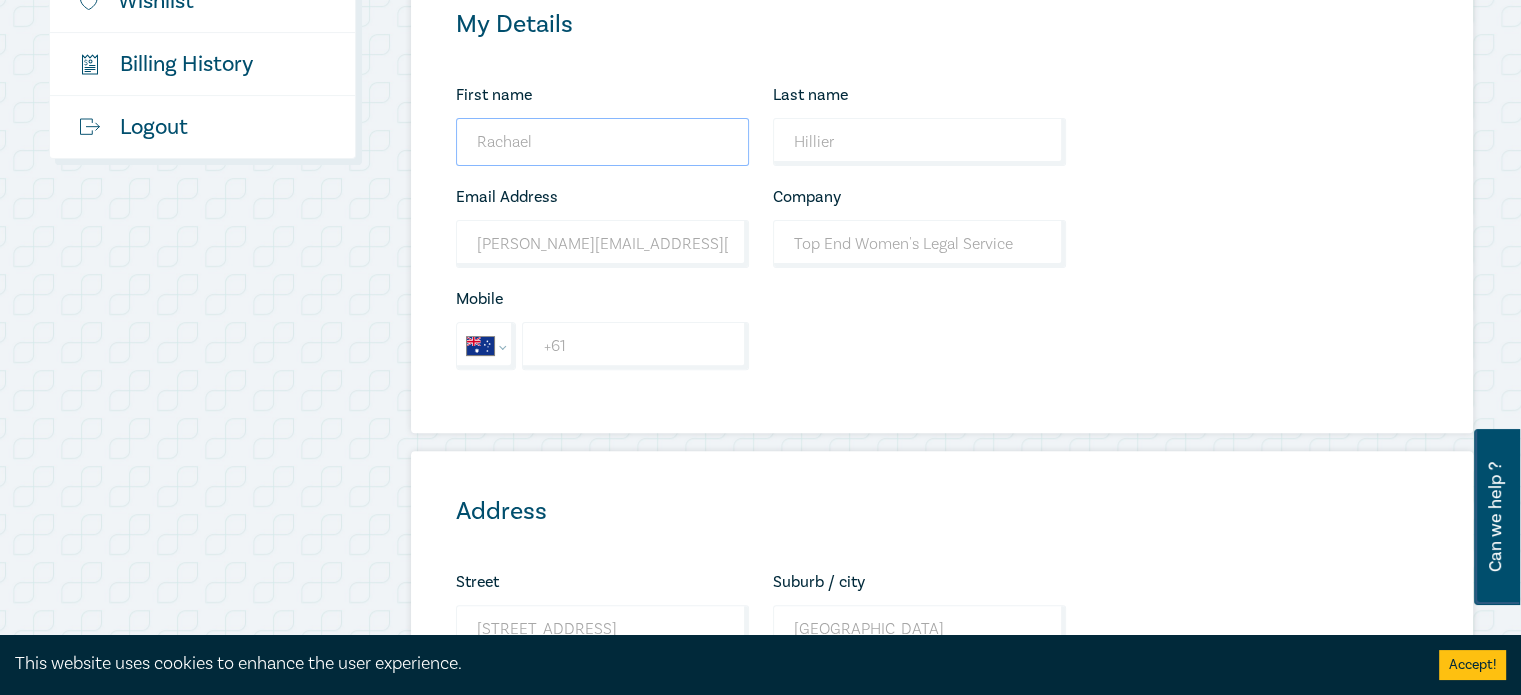 click on "Rachael" at bounding box center (602, 142) 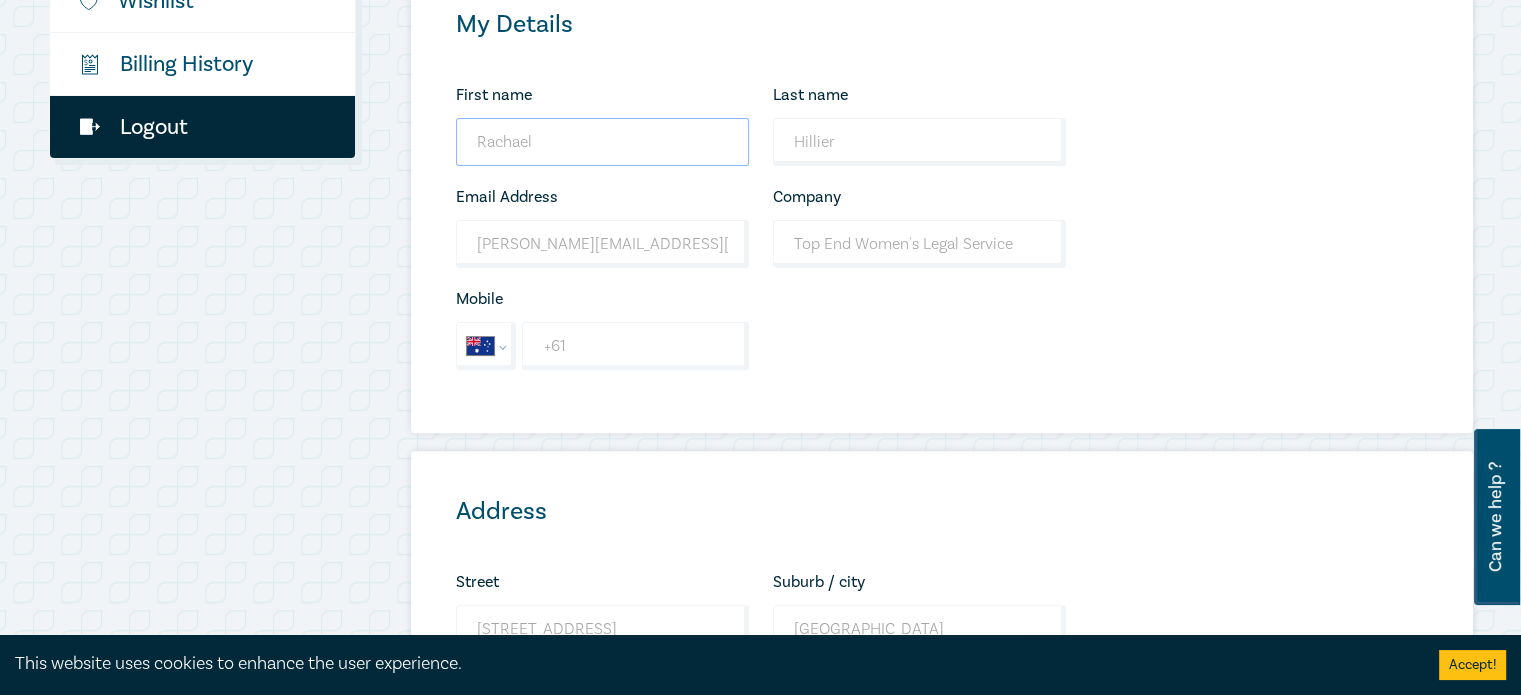 drag, startPoint x: 584, startPoint y: 140, endPoint x: 328, endPoint y: 152, distance: 256.2811 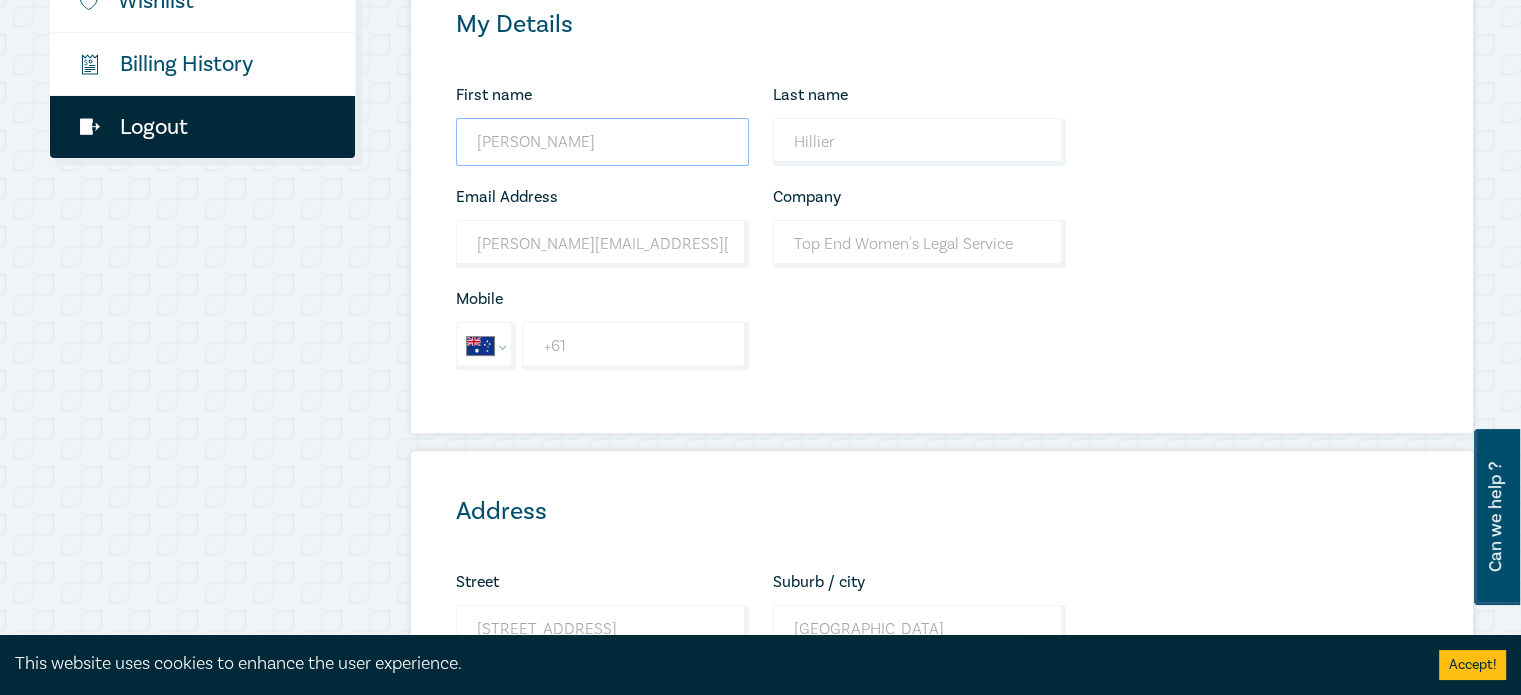 type on "[PERSON_NAME]" 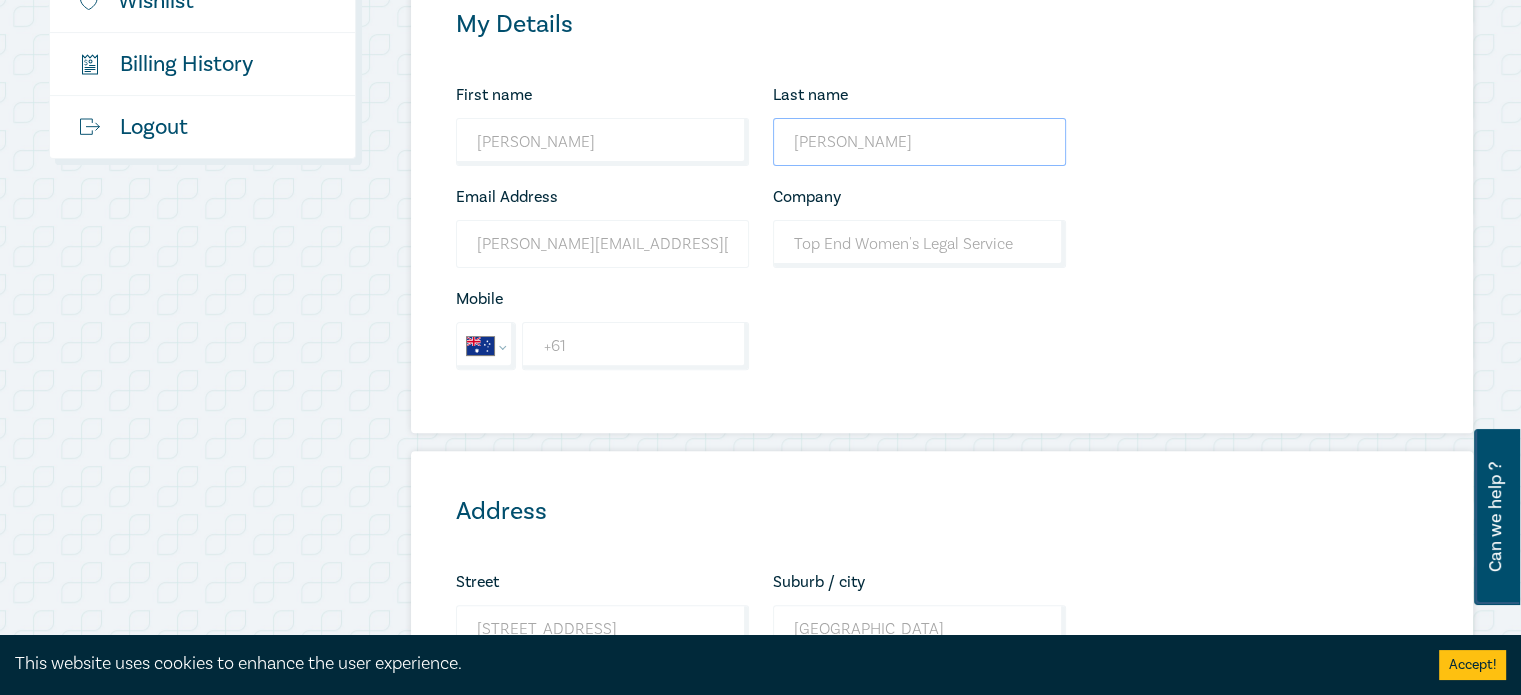 type on "[PERSON_NAME]" 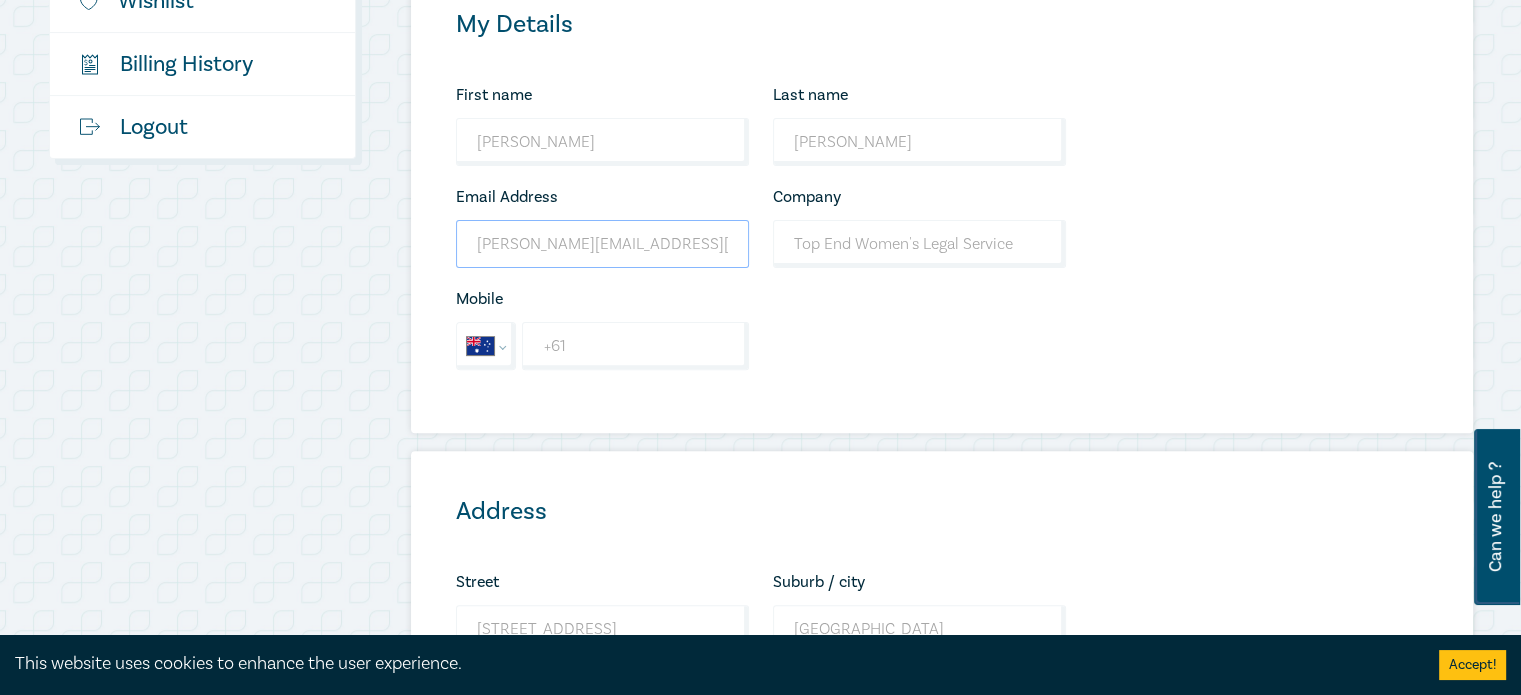click on "[PERSON_NAME][EMAIL_ADDRESS][DOMAIN_NAME]" at bounding box center [602, 244] 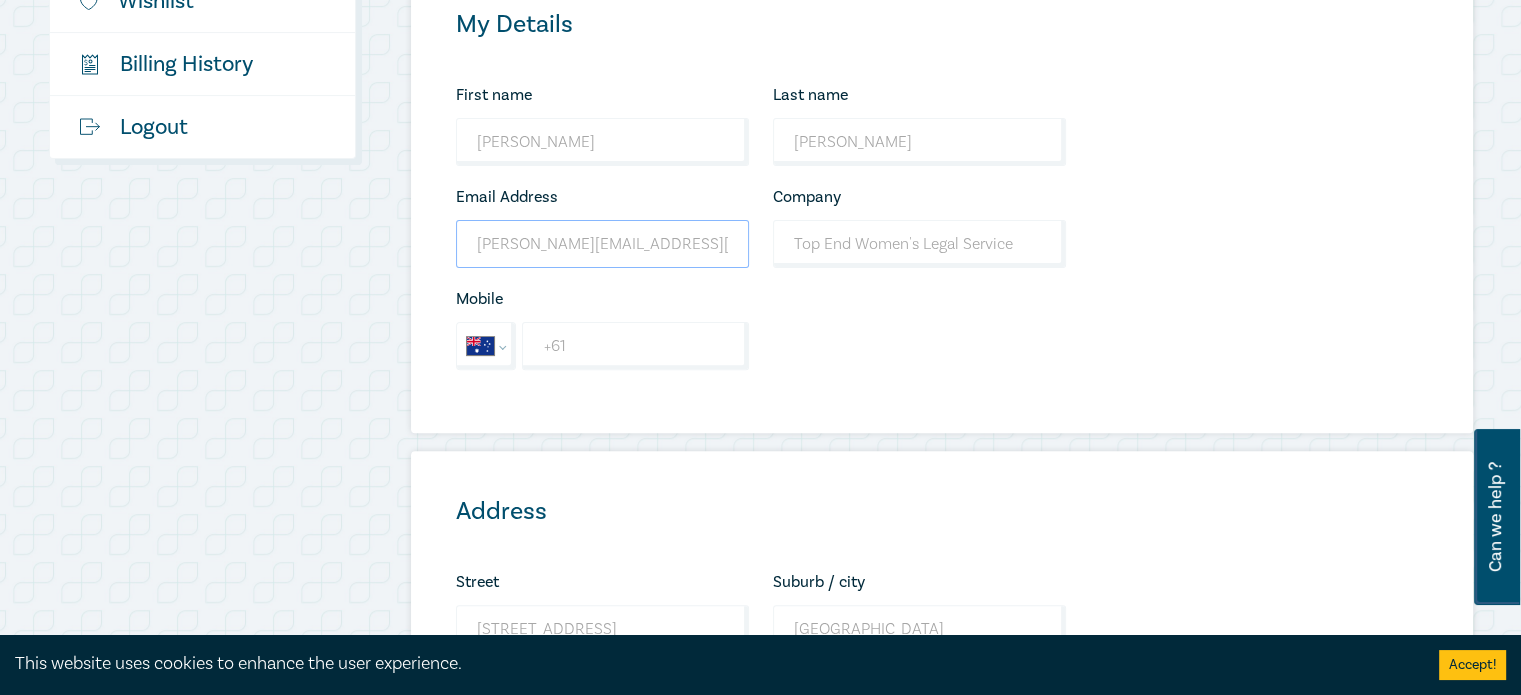 click on "[PERSON_NAME][EMAIL_ADDRESS][DOMAIN_NAME]" at bounding box center (602, 244) 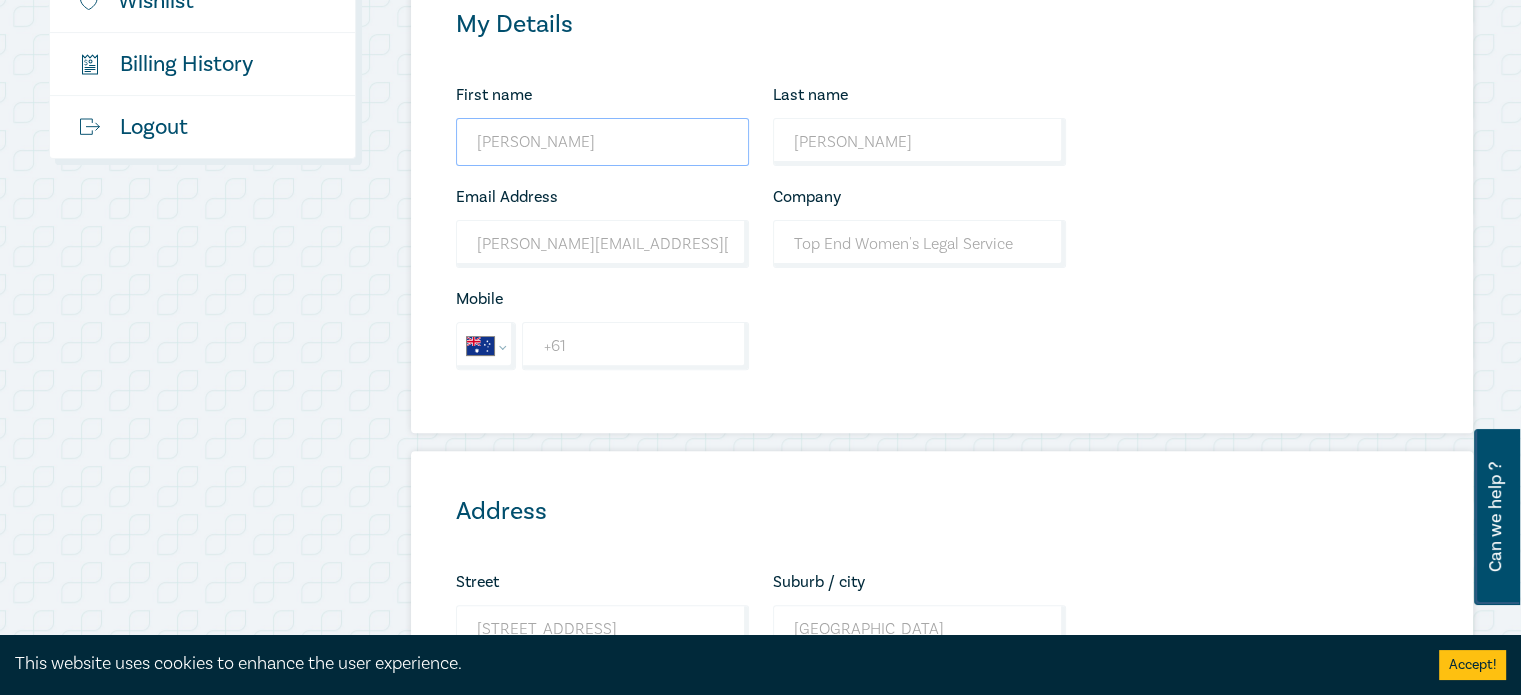 click on "[PERSON_NAME]" at bounding box center (602, 142) 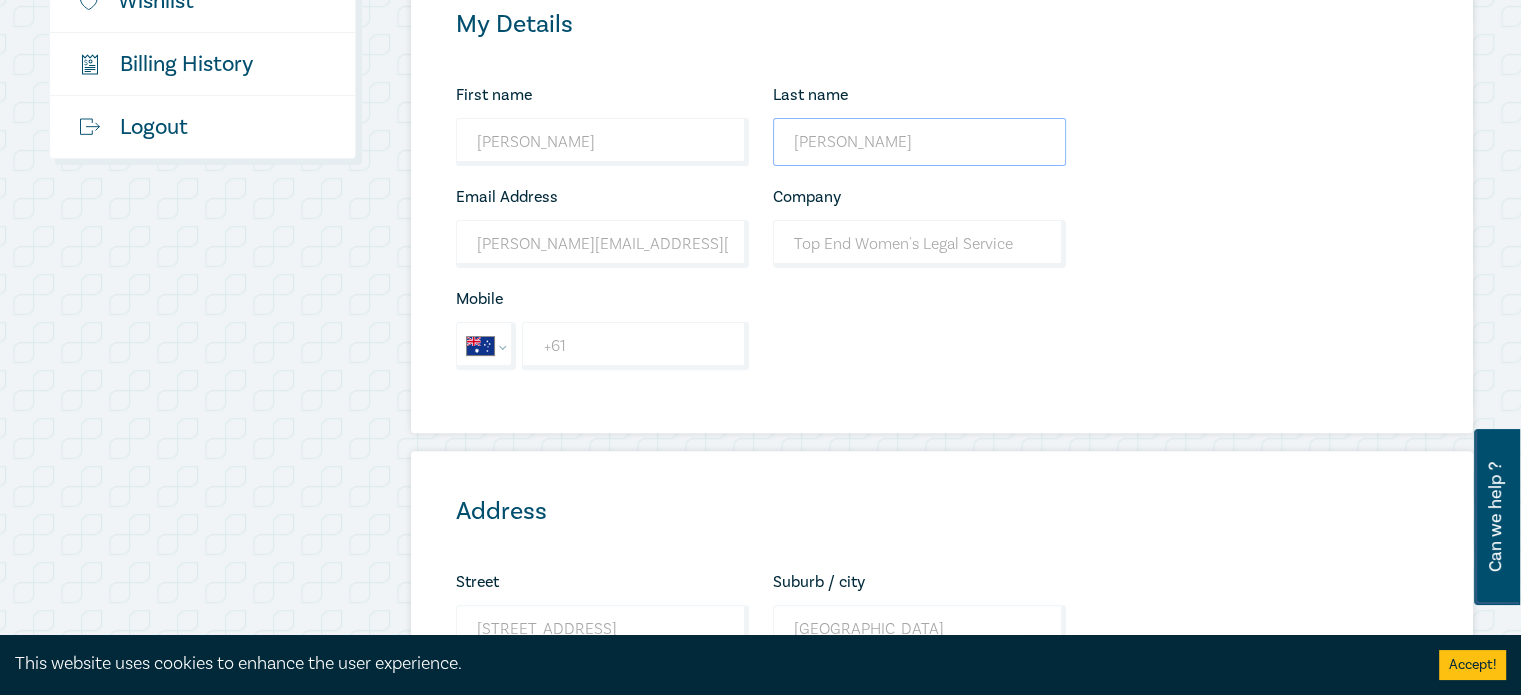 click on "[PERSON_NAME]" at bounding box center [919, 142] 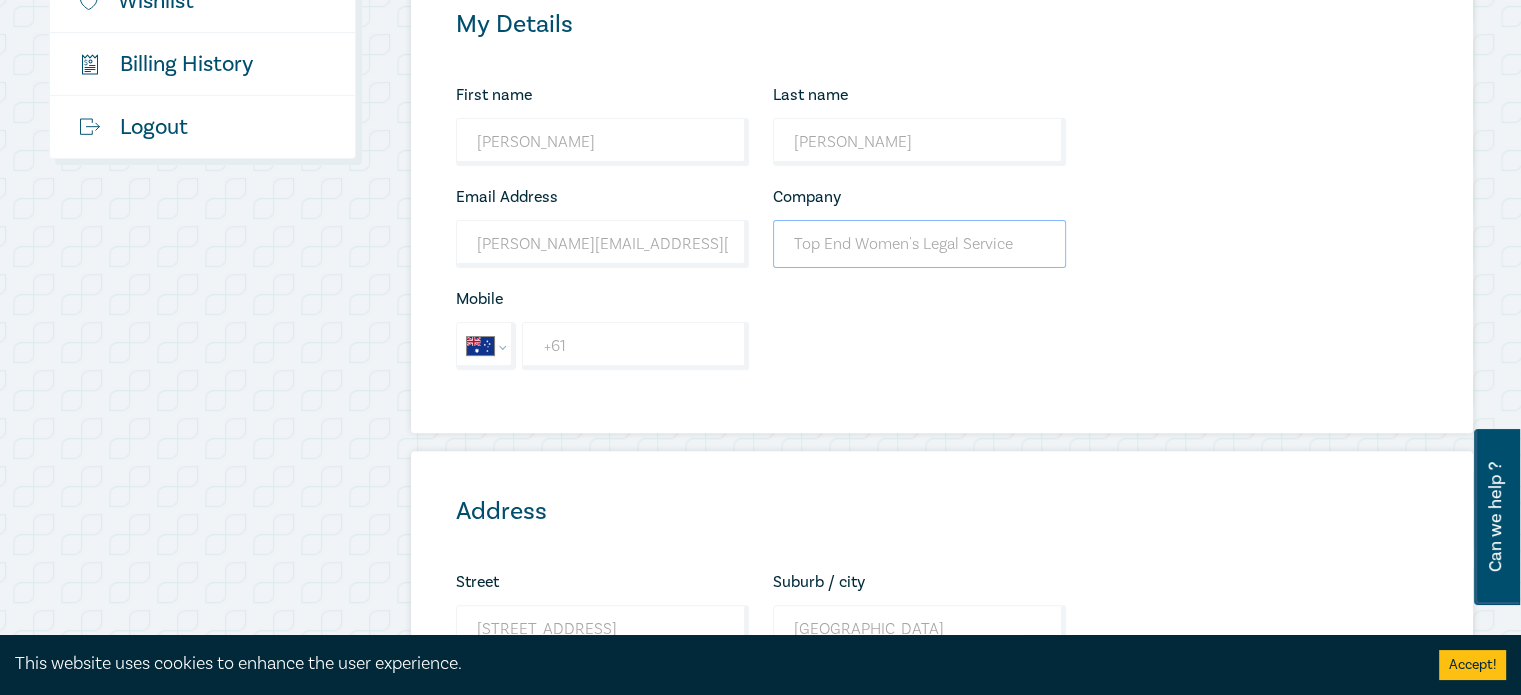 click on "Top End Women's Legal Service" at bounding box center [919, 244] 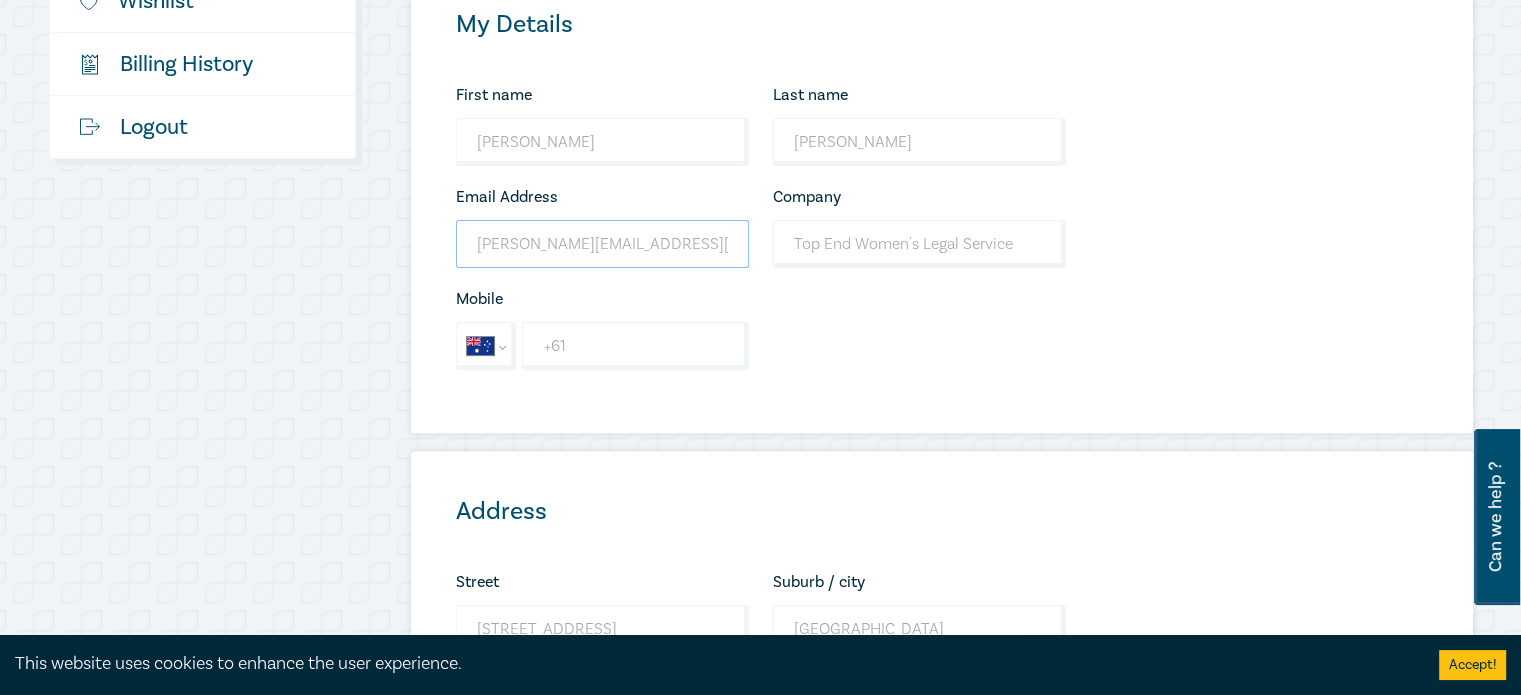 click on "[PERSON_NAME][EMAIL_ADDRESS][DOMAIN_NAME]" at bounding box center (602, 244) 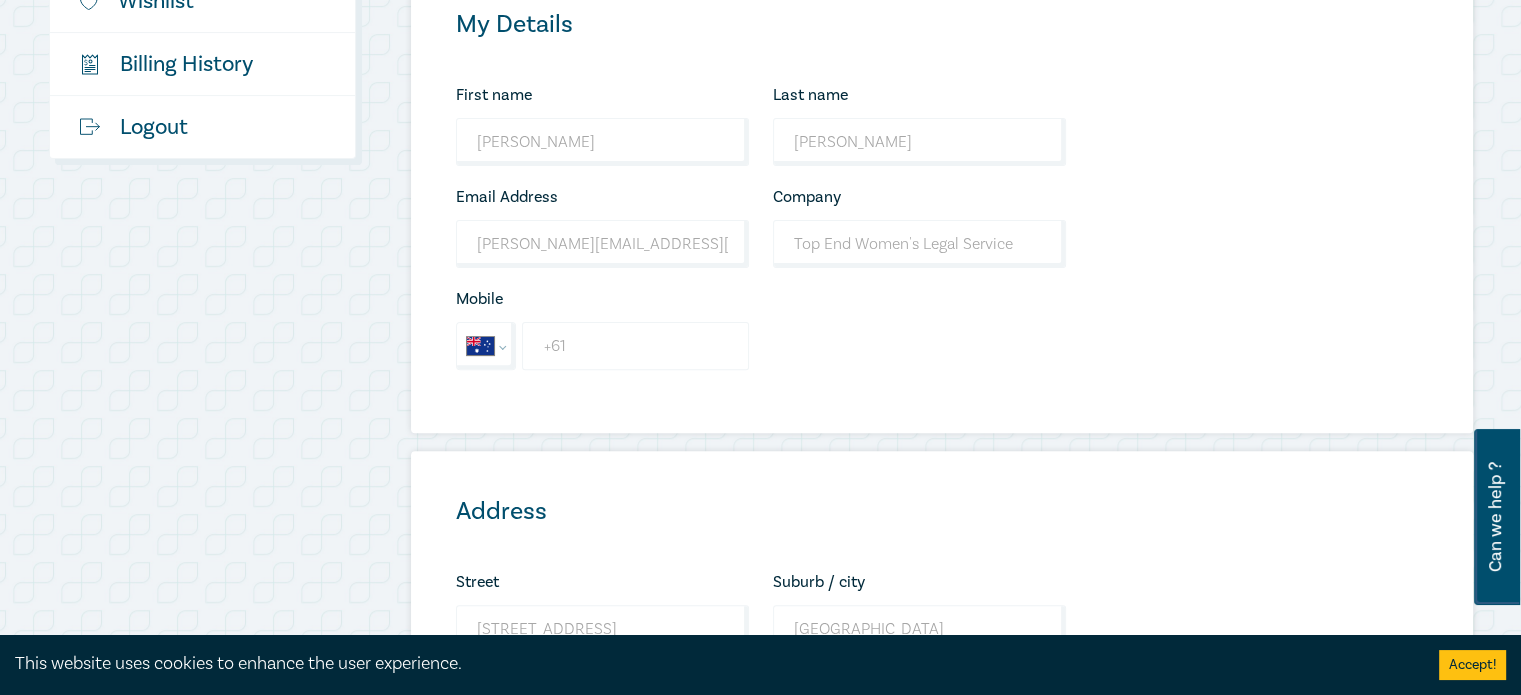 click on "+61" at bounding box center [635, 346] 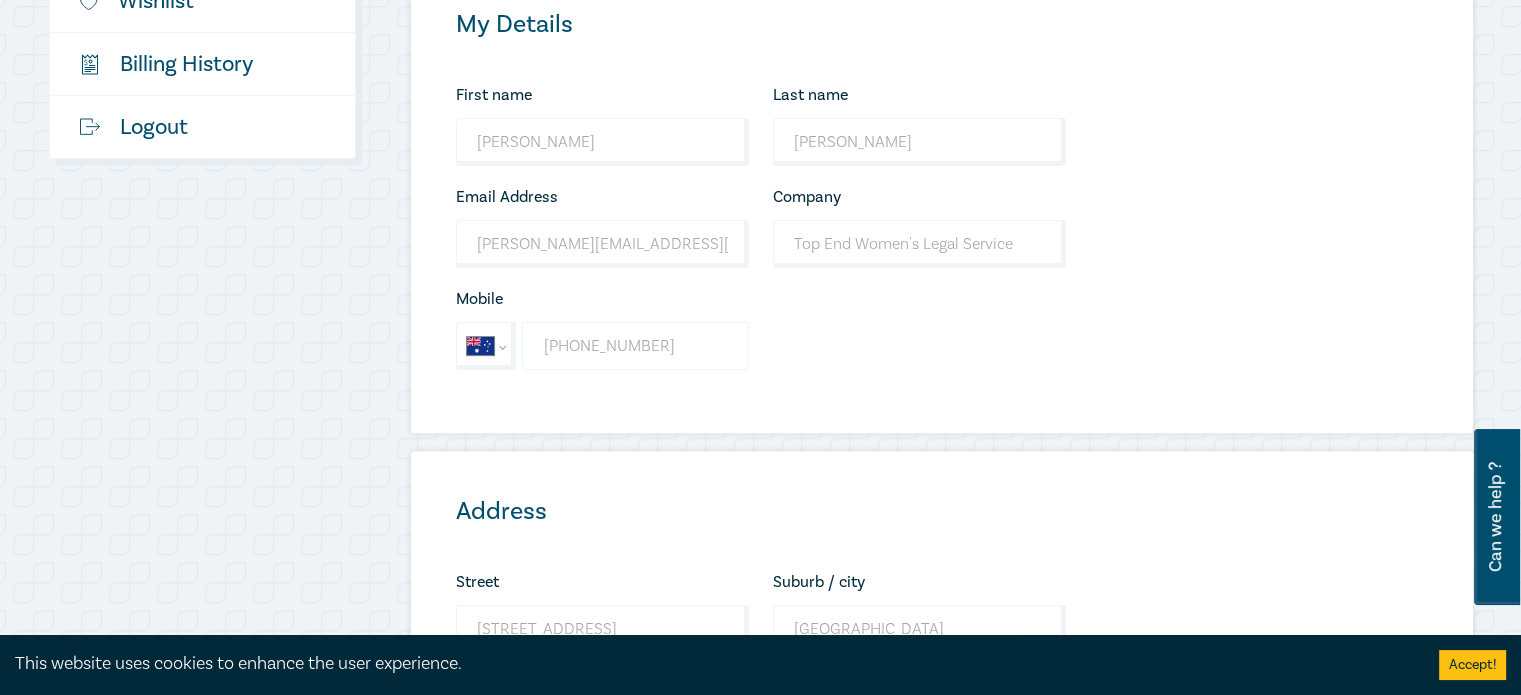 scroll, scrollTop: 1000, scrollLeft: 0, axis: vertical 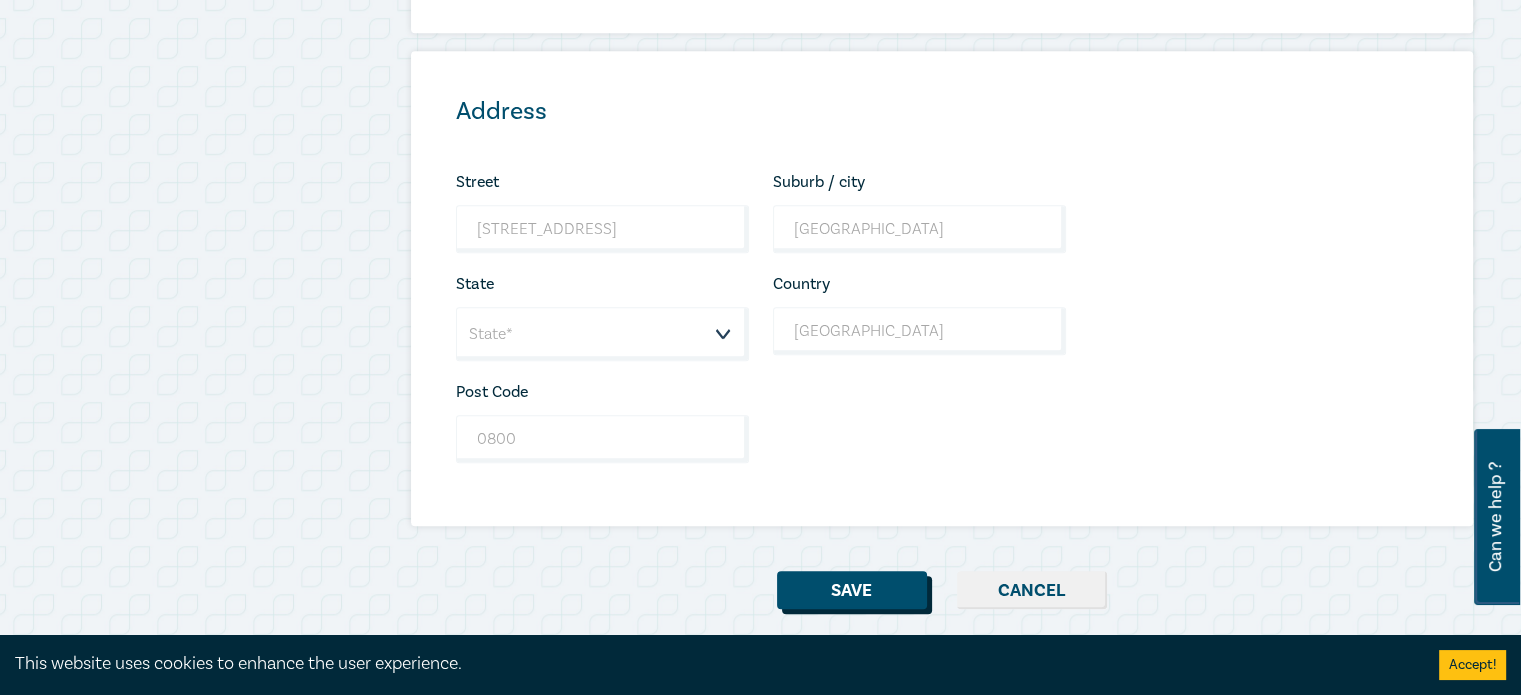 type on "[PHONE_NUMBER]" 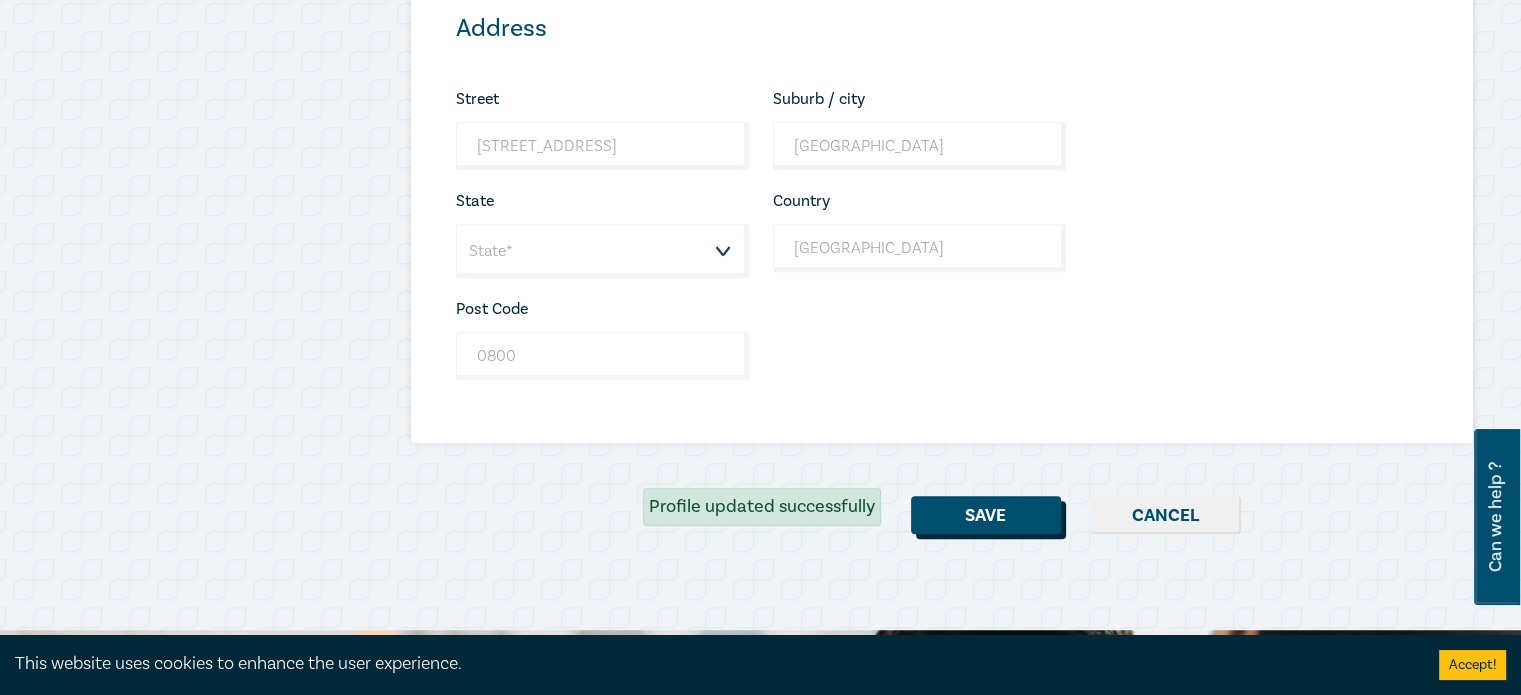 scroll, scrollTop: 1200, scrollLeft: 0, axis: vertical 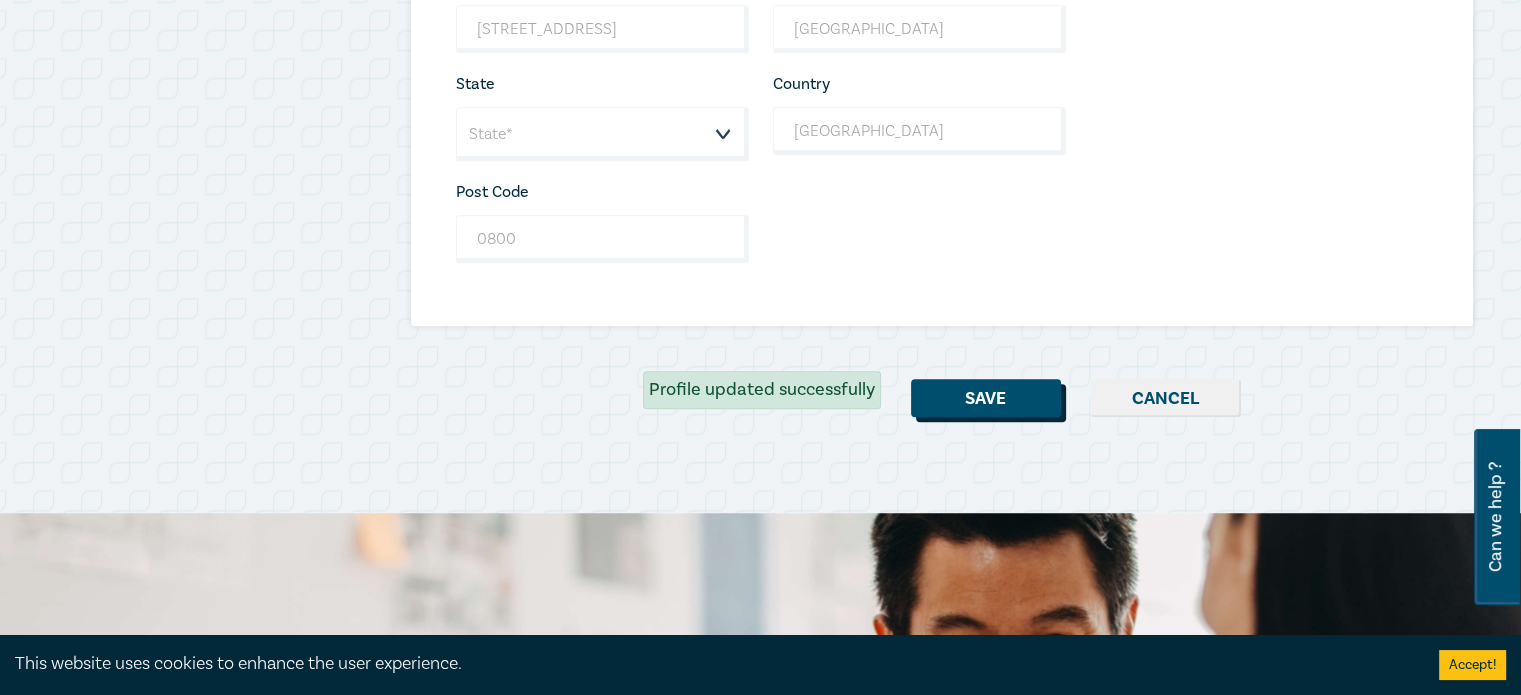 click on "Save" 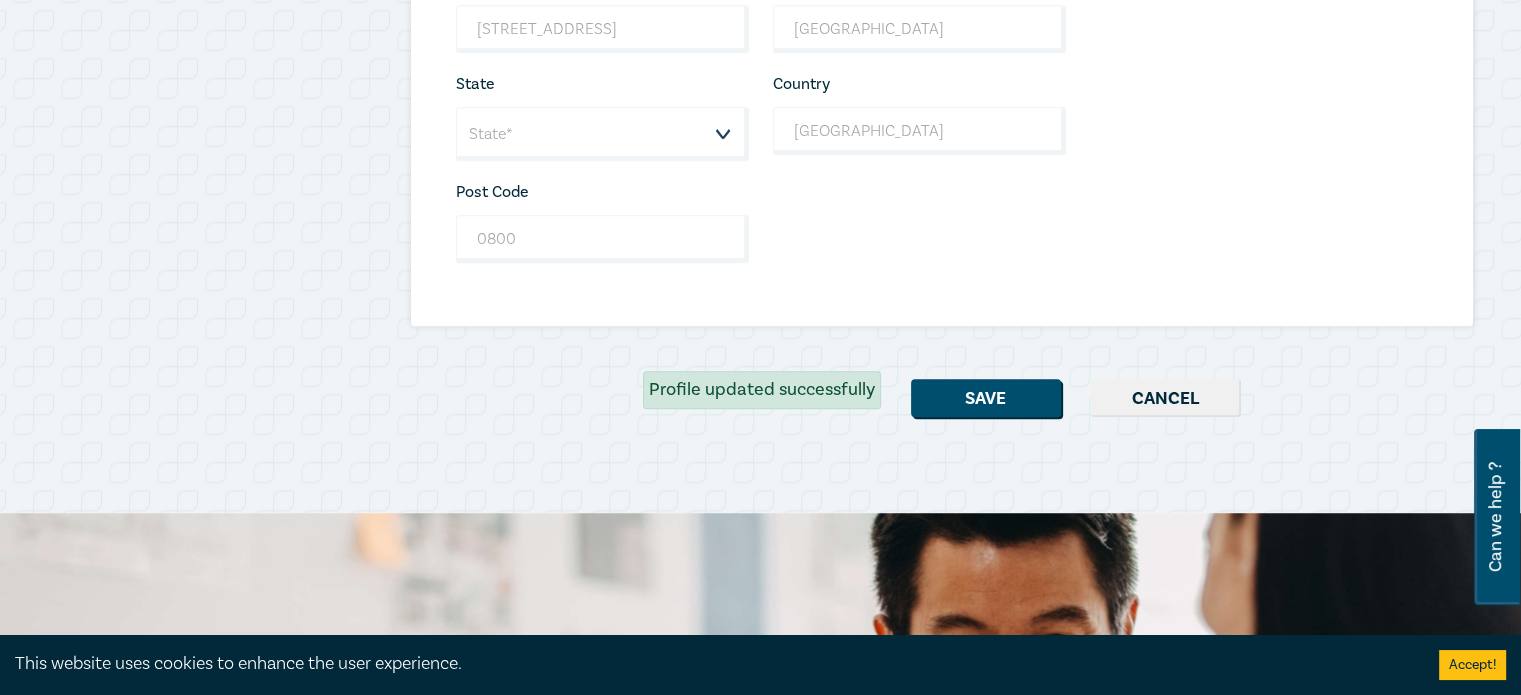 click on "Cancel" 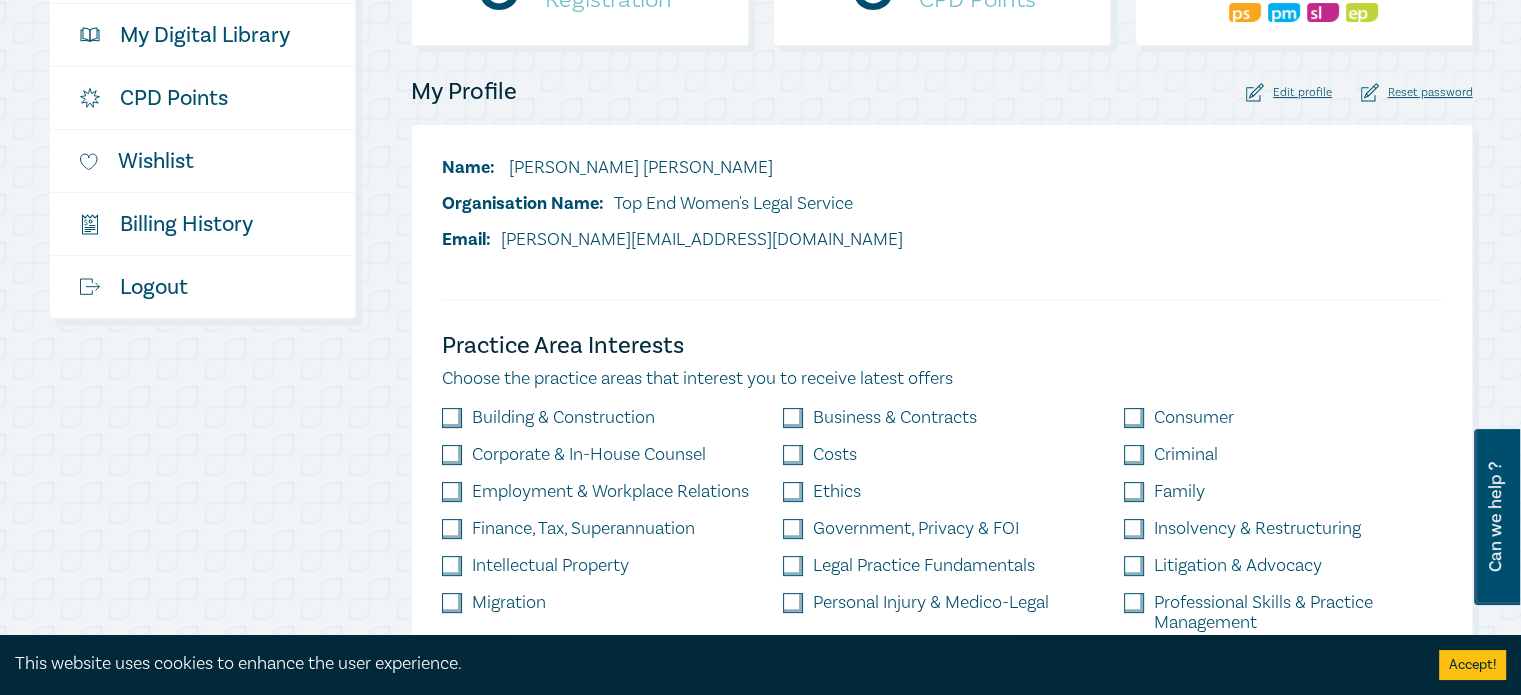 scroll, scrollTop: 200, scrollLeft: 0, axis: vertical 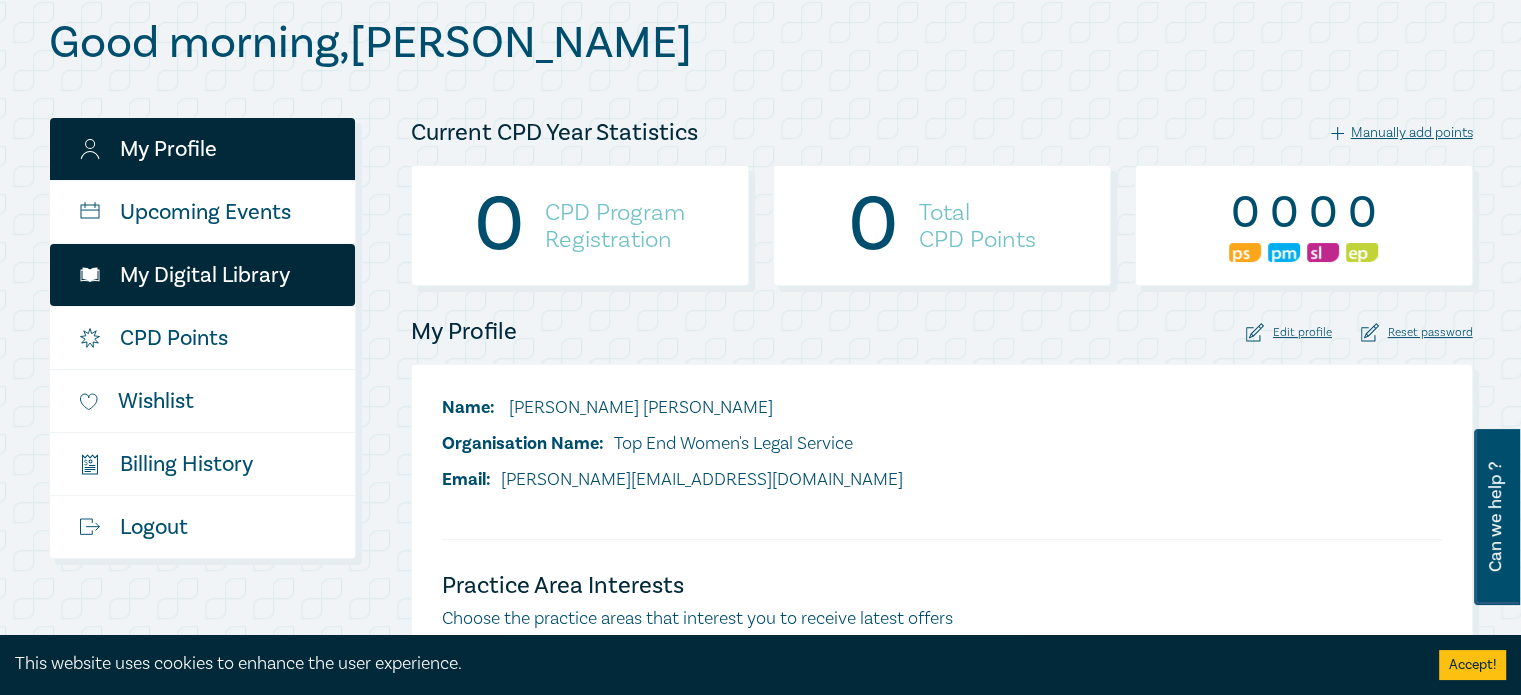 click on "My Digital Library" at bounding box center (202, 275) 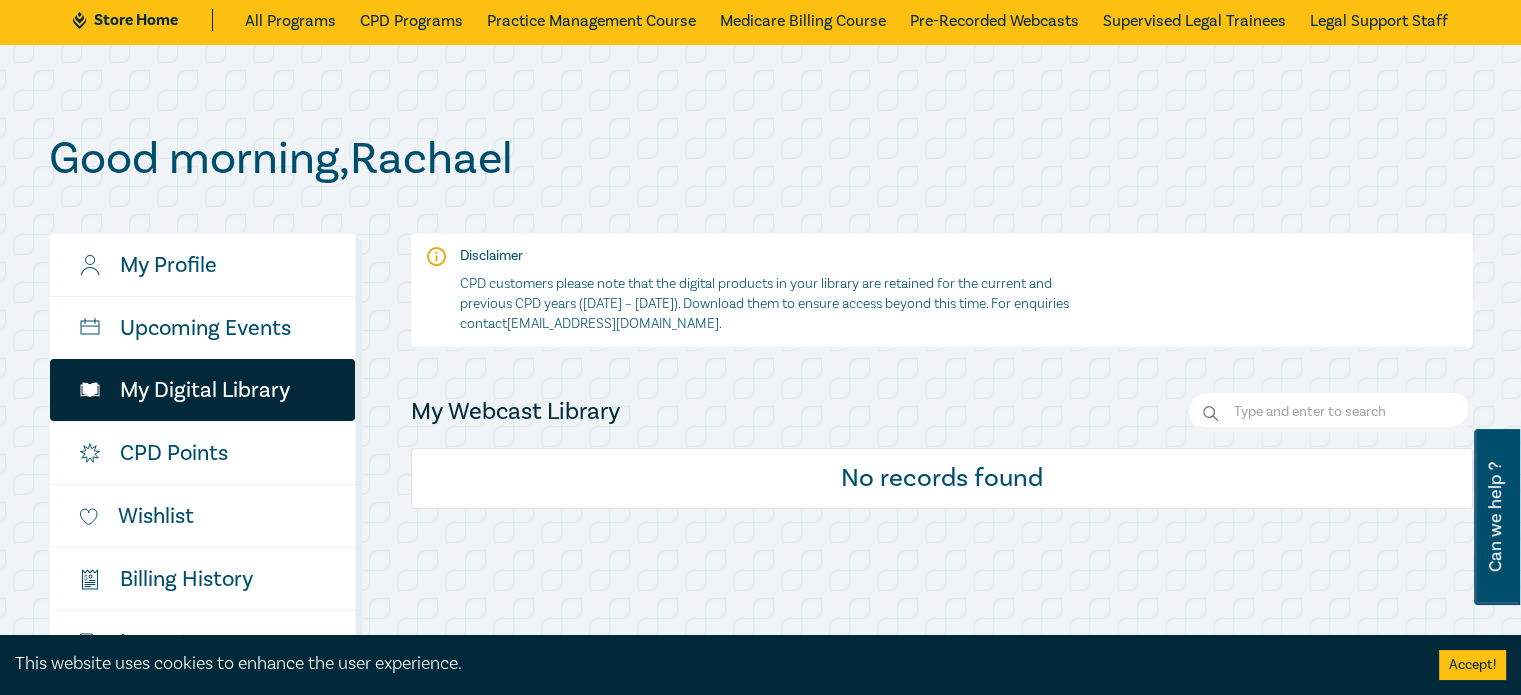 scroll, scrollTop: 200, scrollLeft: 0, axis: vertical 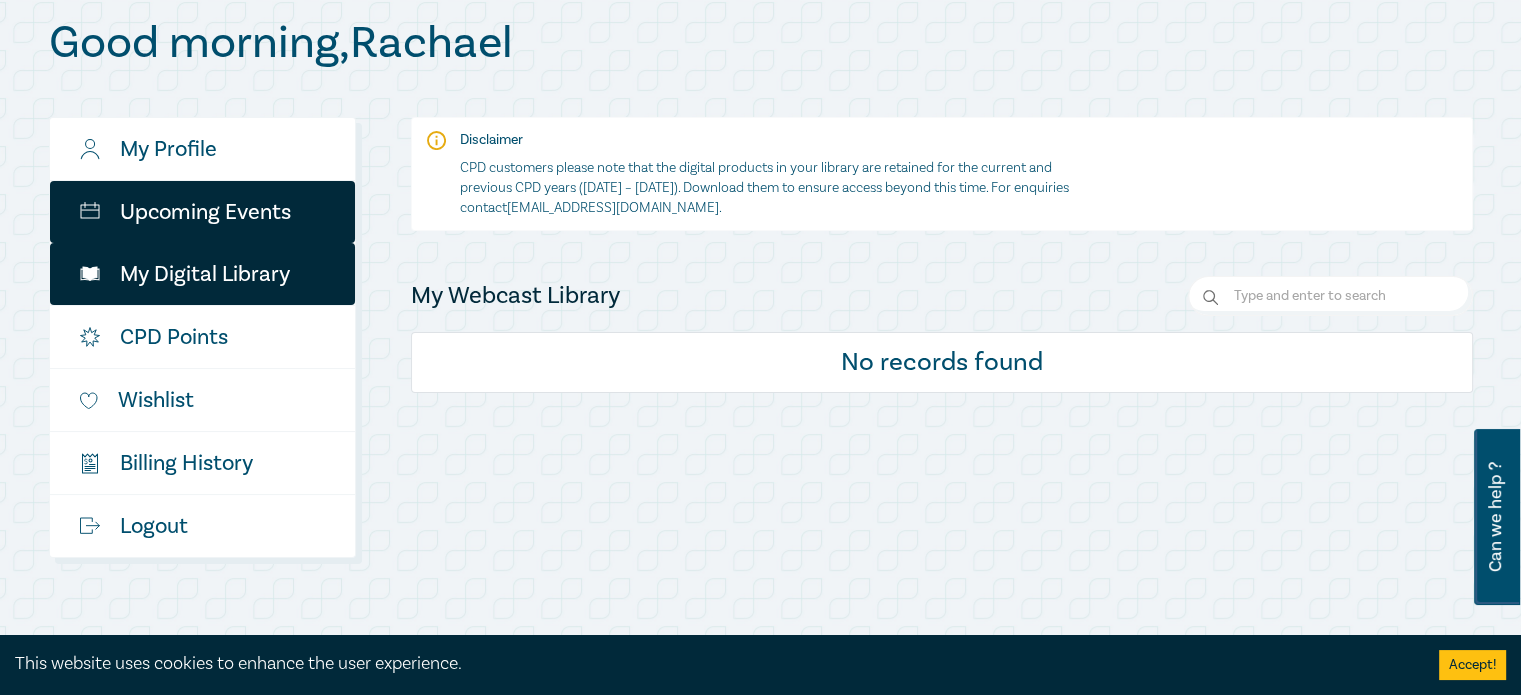 click on "Upcoming Events" at bounding box center [202, 212] 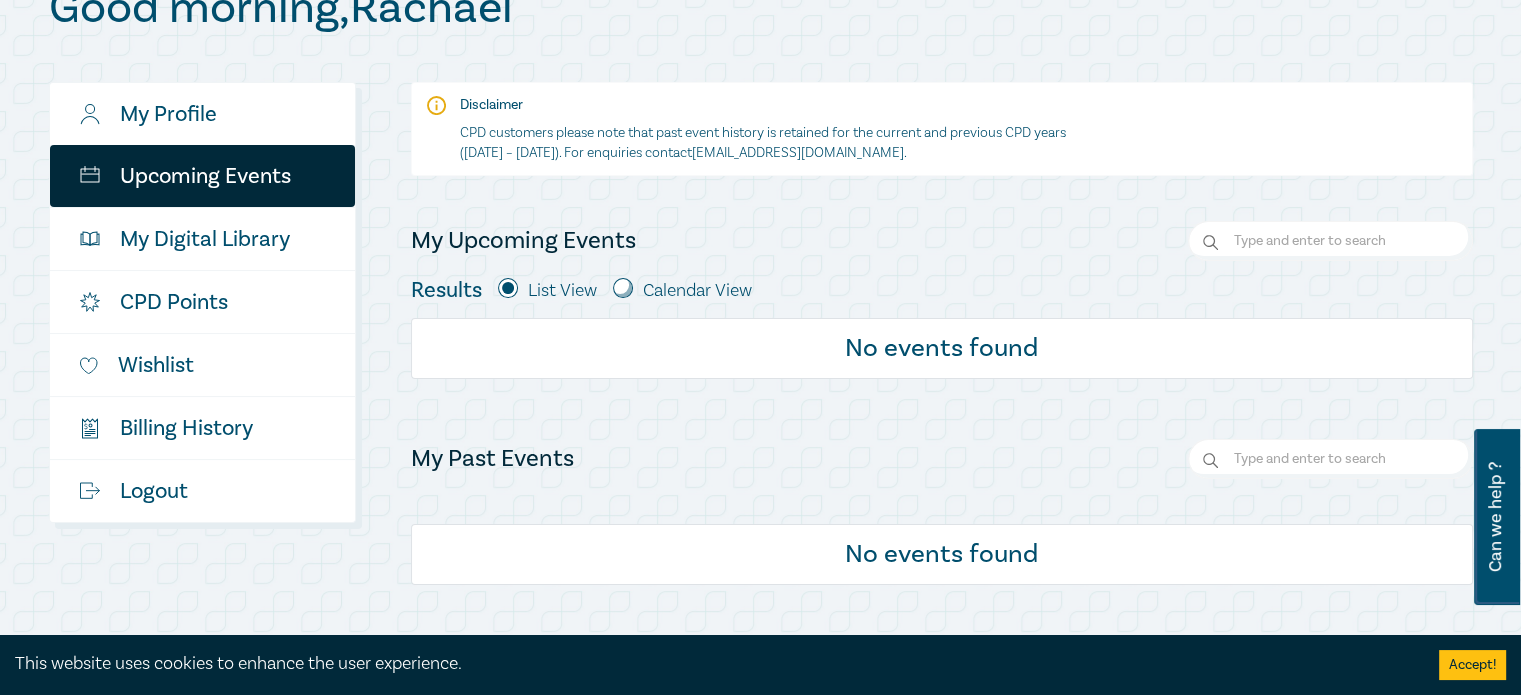 scroll, scrollTop: 400, scrollLeft: 0, axis: vertical 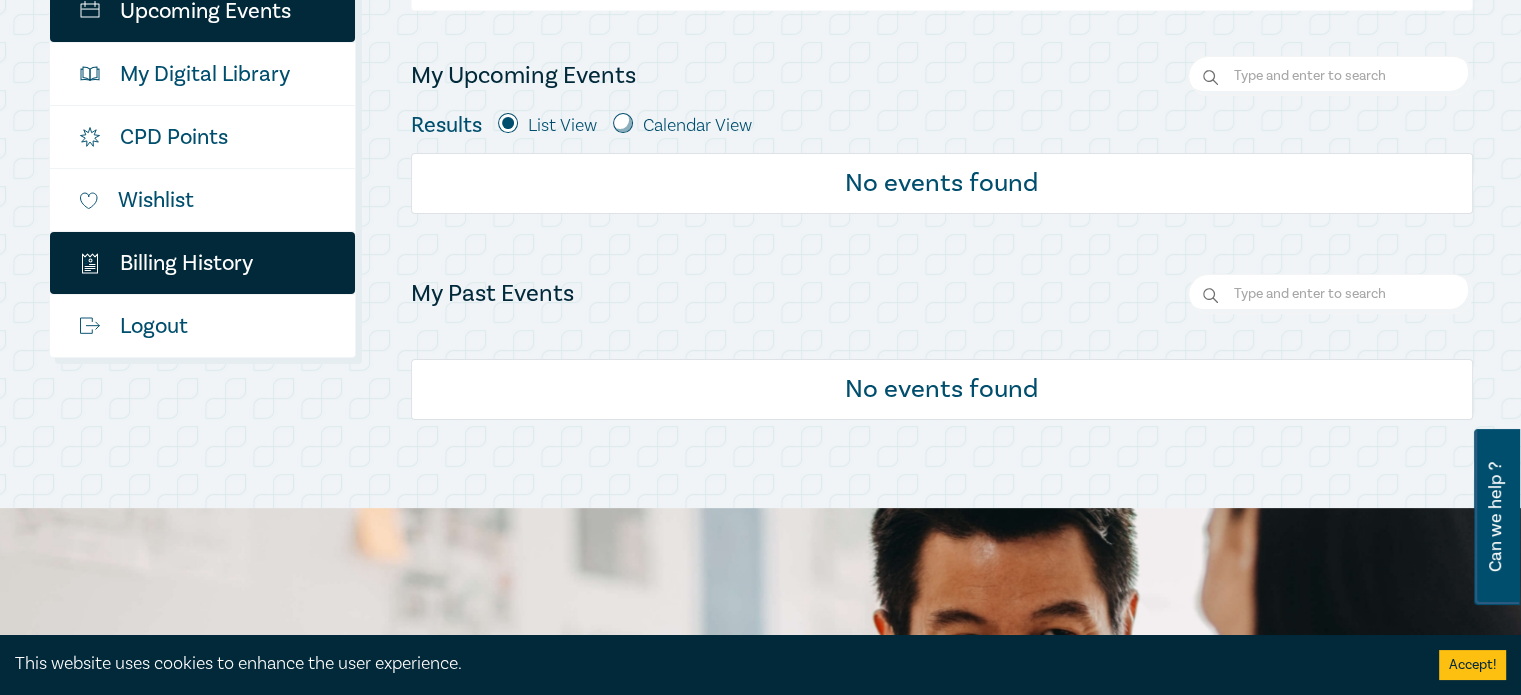 click on "$  Billing History" at bounding box center [202, 263] 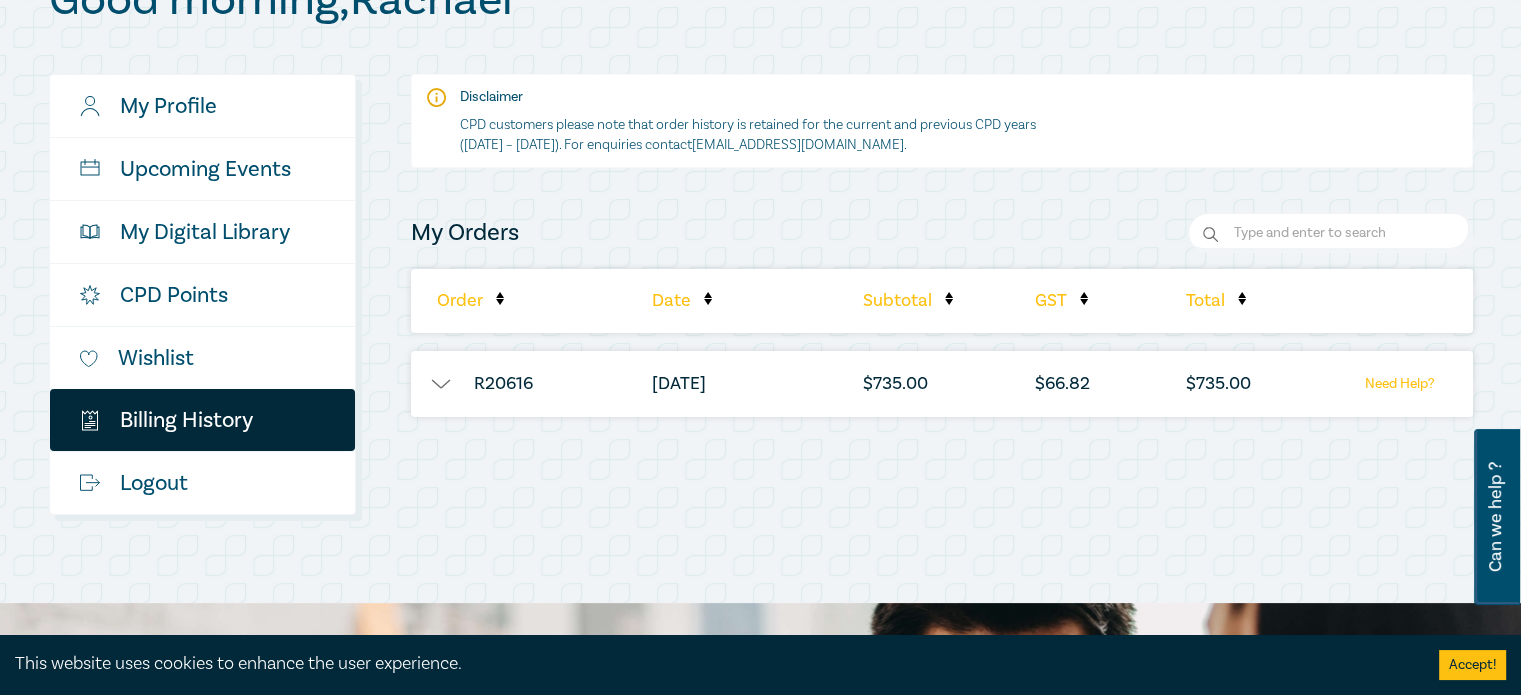 scroll, scrollTop: 300, scrollLeft: 0, axis: vertical 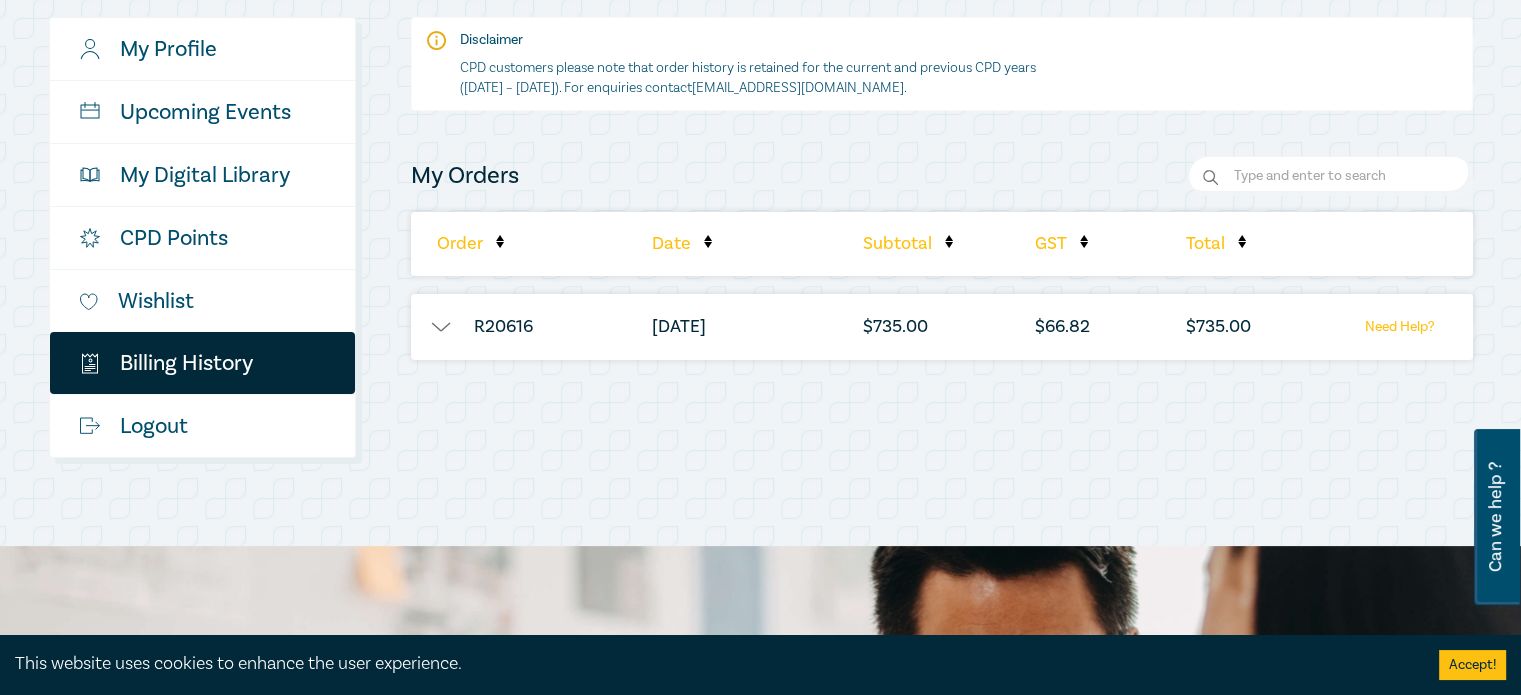 click at bounding box center [441, 327] 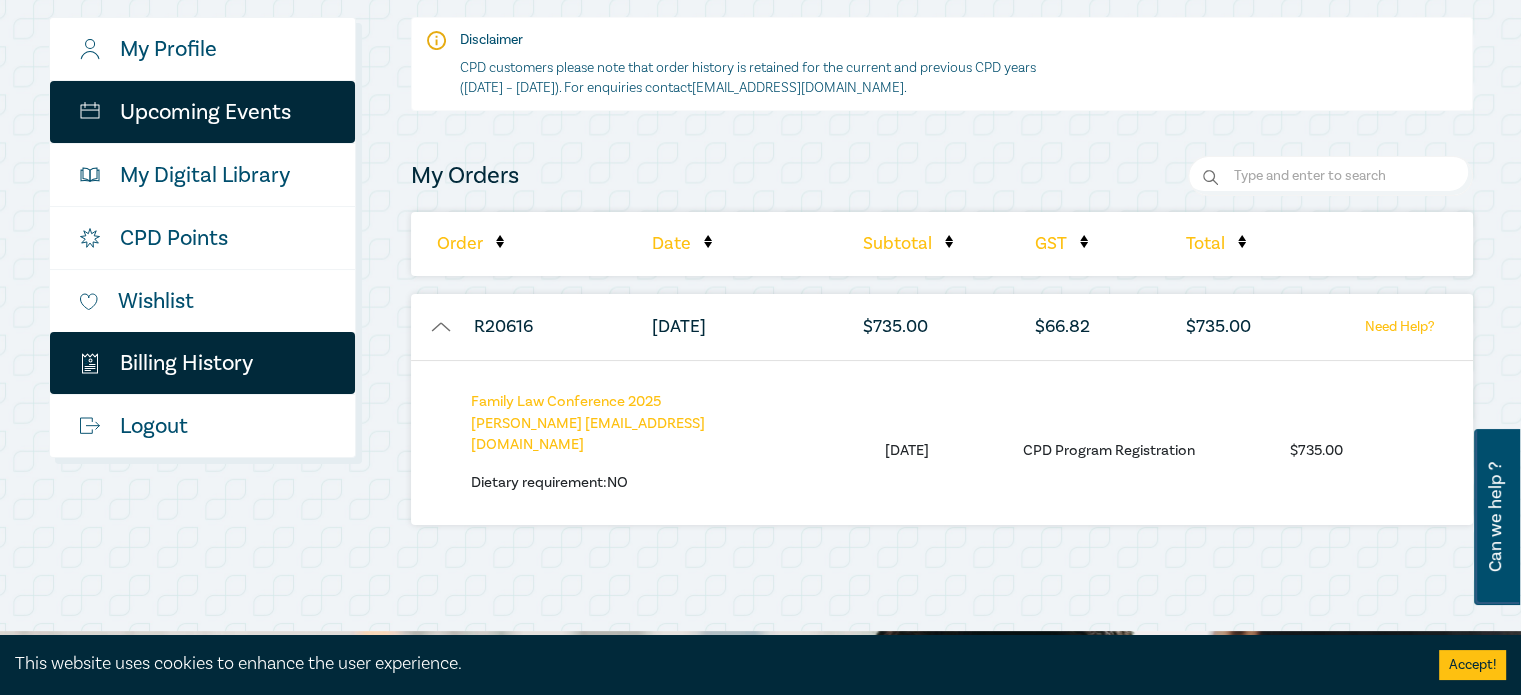 click on "Upcoming Events" at bounding box center [202, 112] 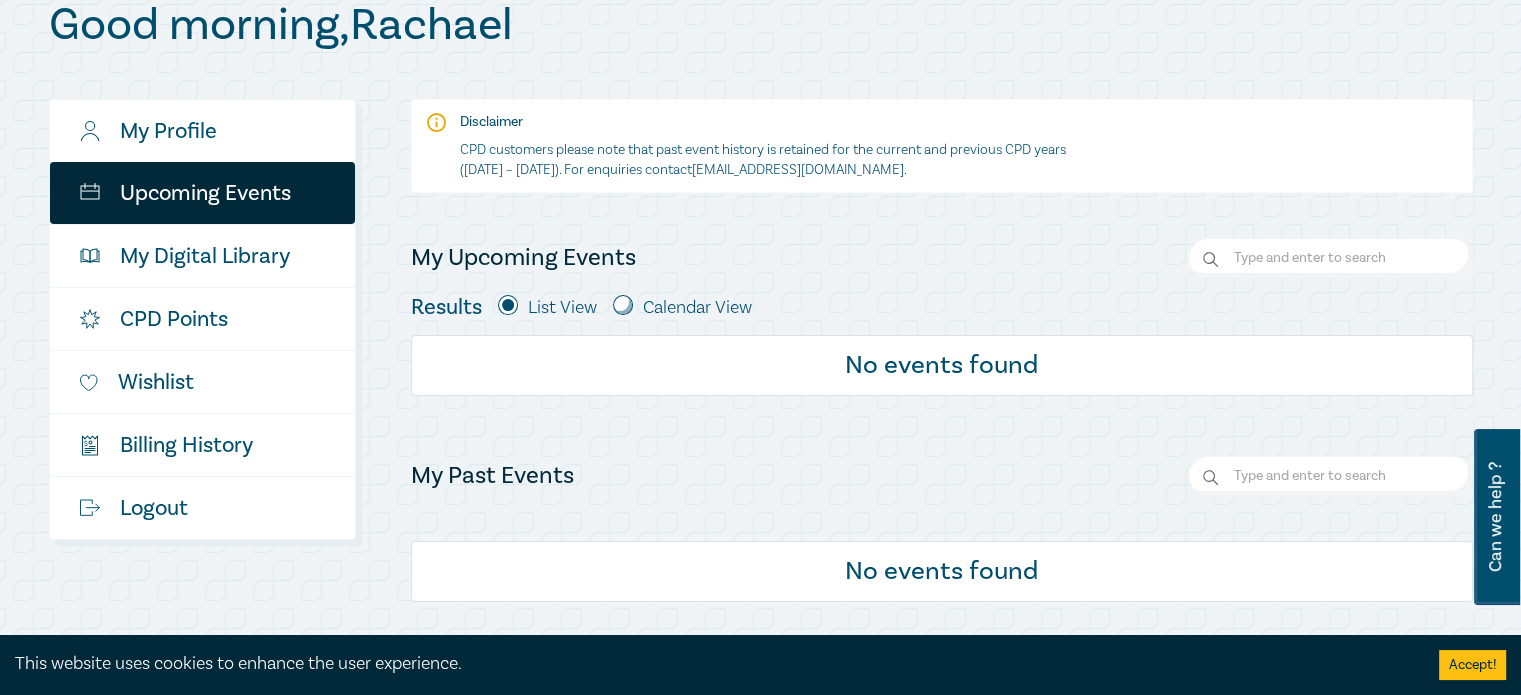 scroll, scrollTop: 0, scrollLeft: 0, axis: both 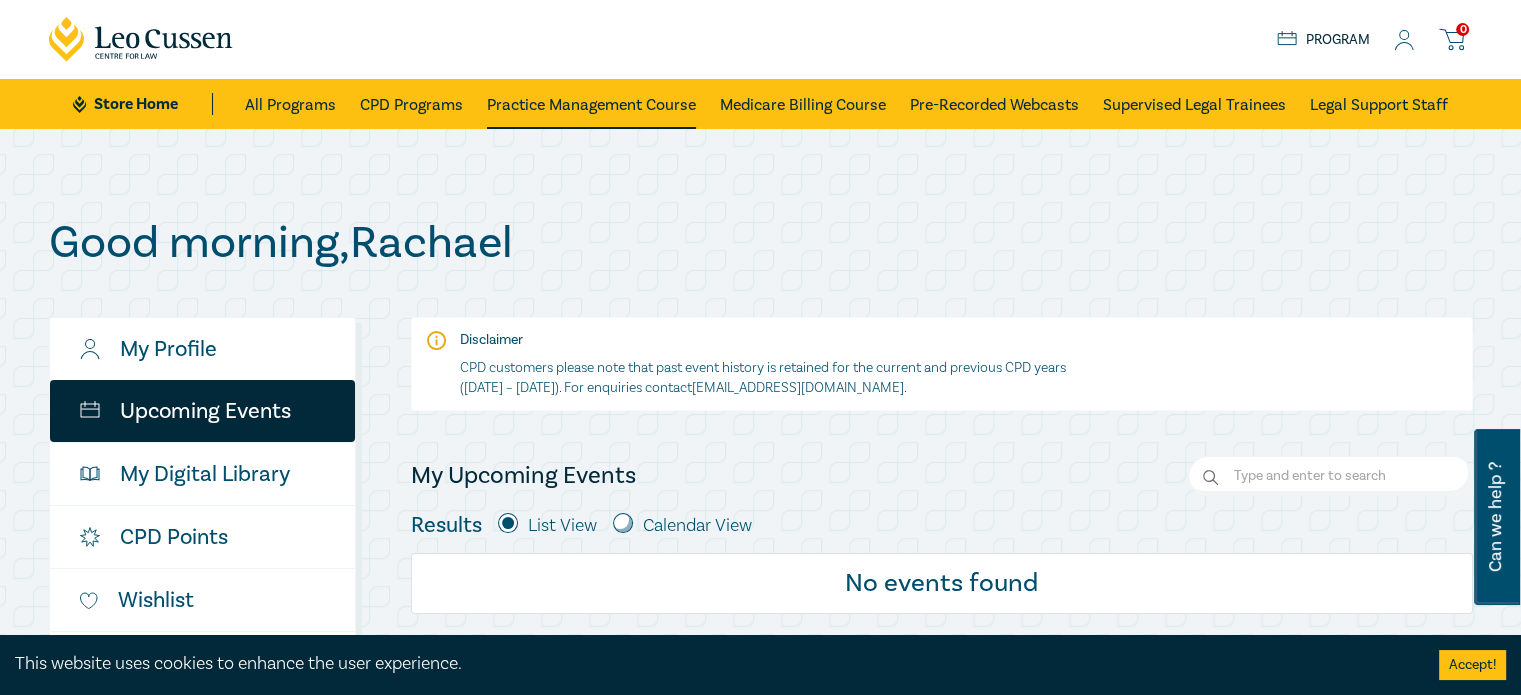 click on "Practice Management Course" at bounding box center (591, 104) 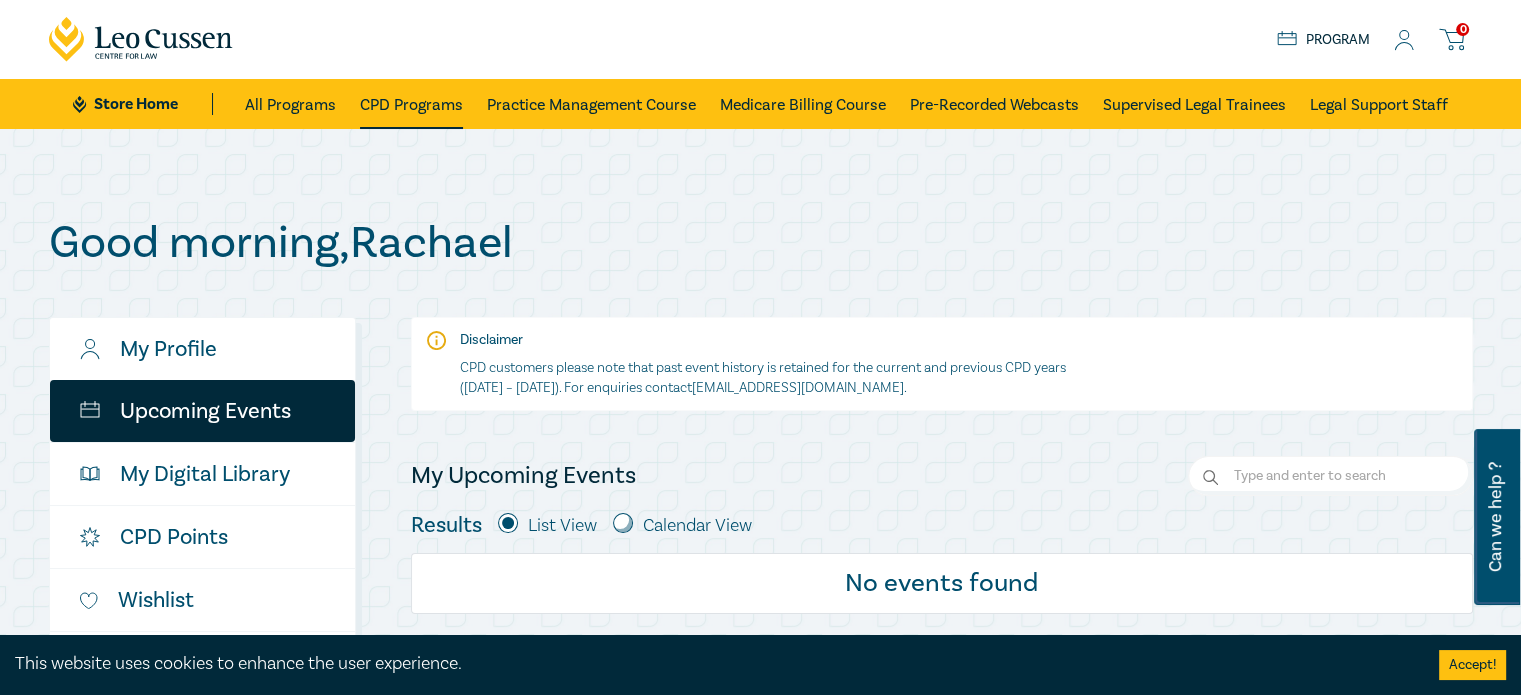 click on "CPD Programs" at bounding box center (411, 104) 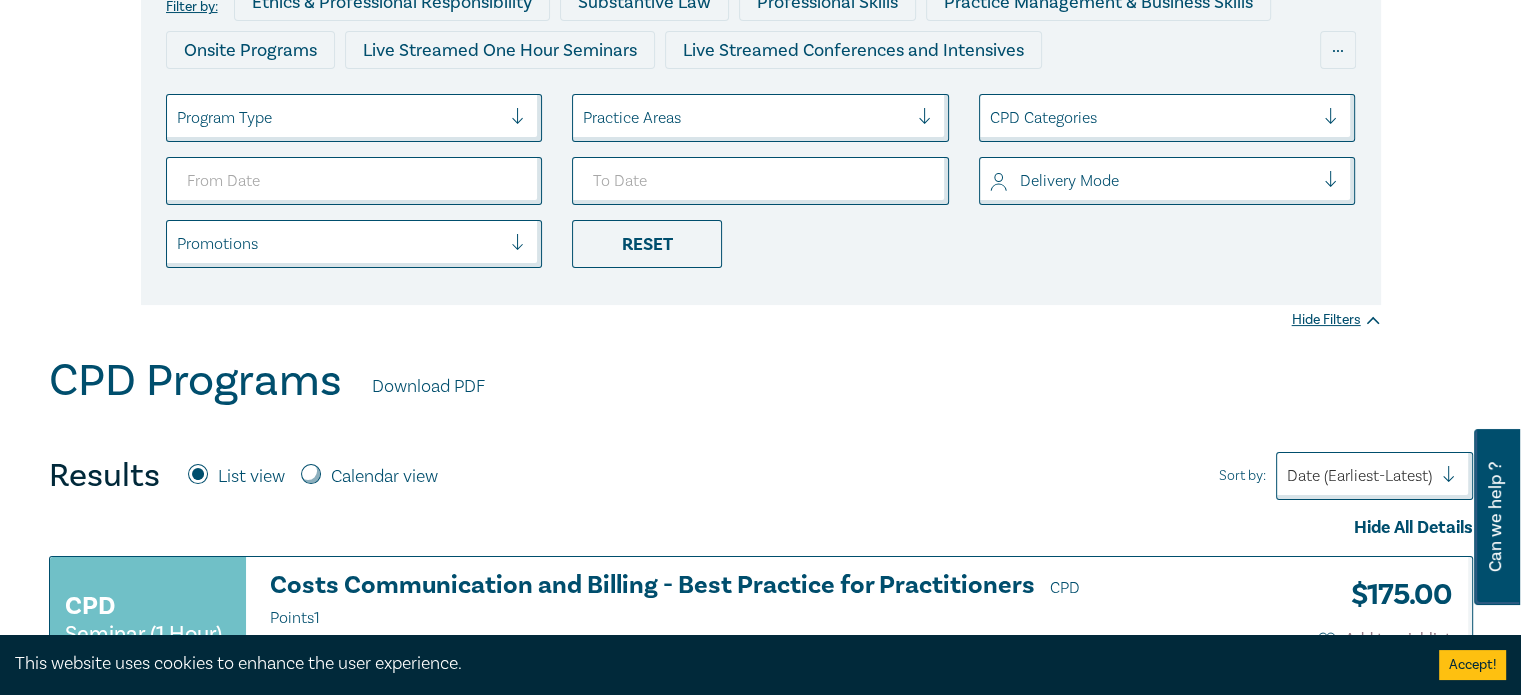 scroll, scrollTop: 200, scrollLeft: 0, axis: vertical 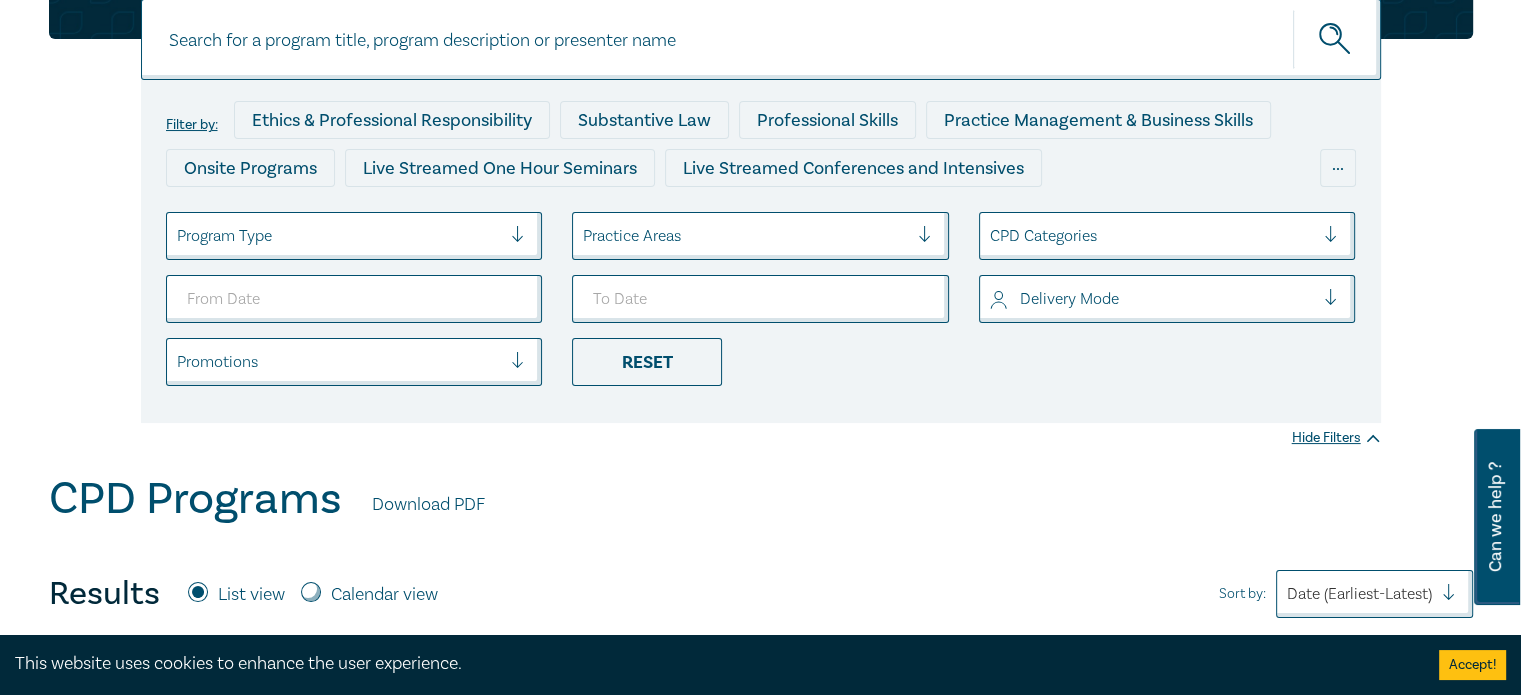 click on "Promotions" at bounding box center [354, 362] 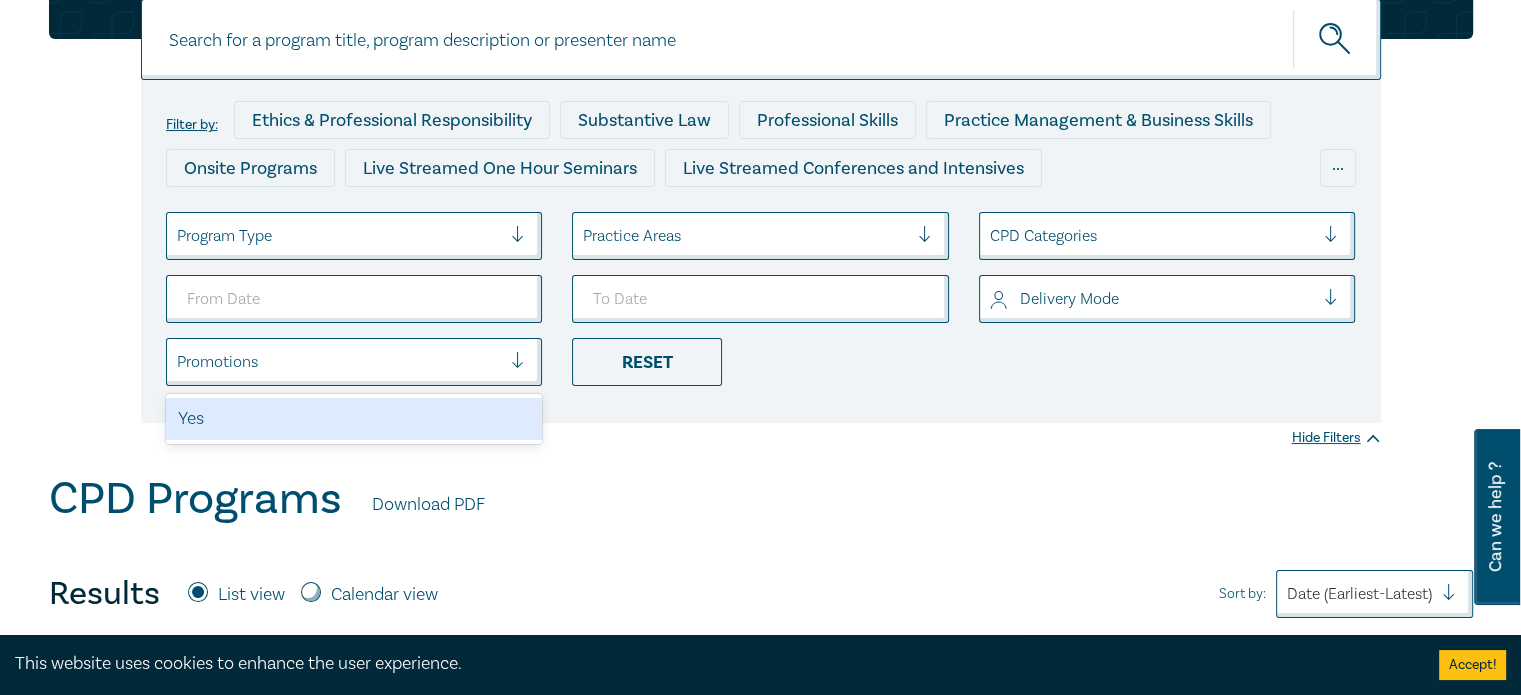 click at bounding box center [526, 362] 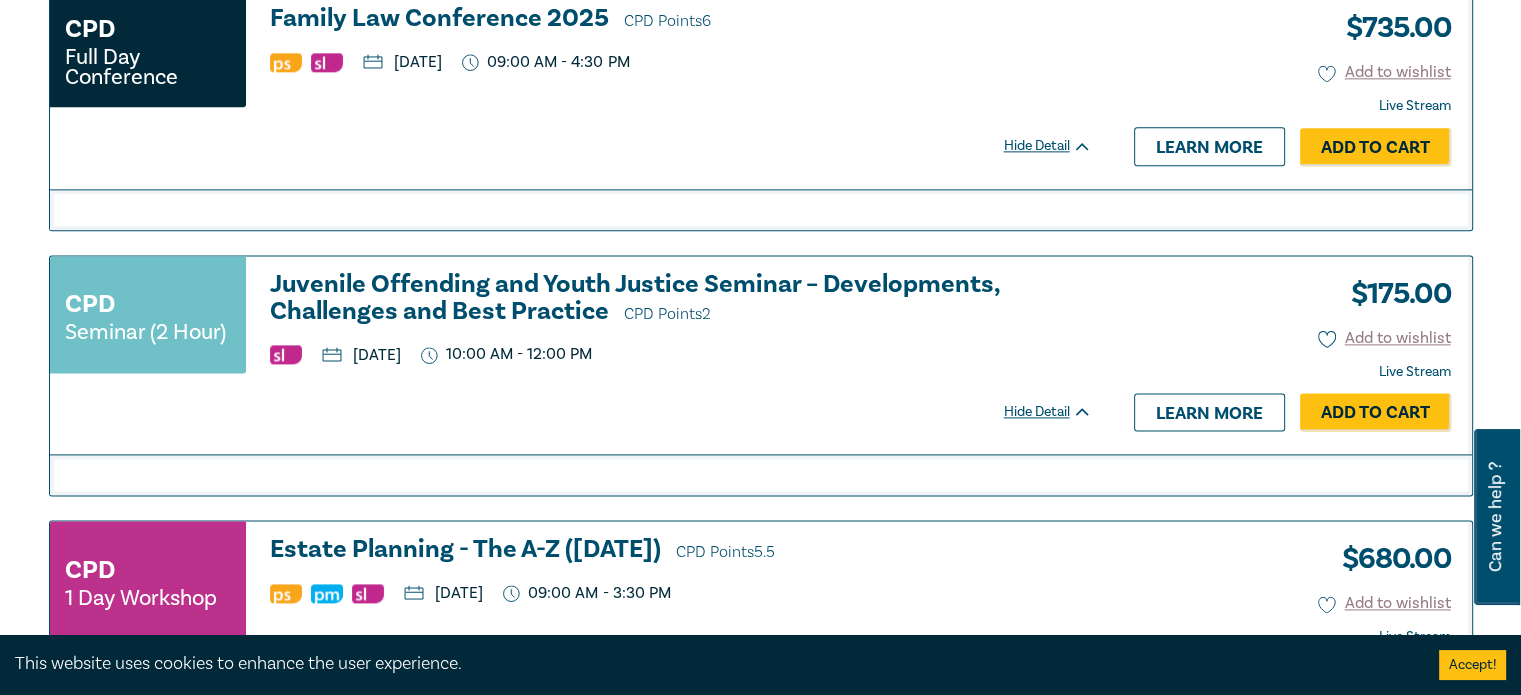 scroll, scrollTop: 3200, scrollLeft: 0, axis: vertical 